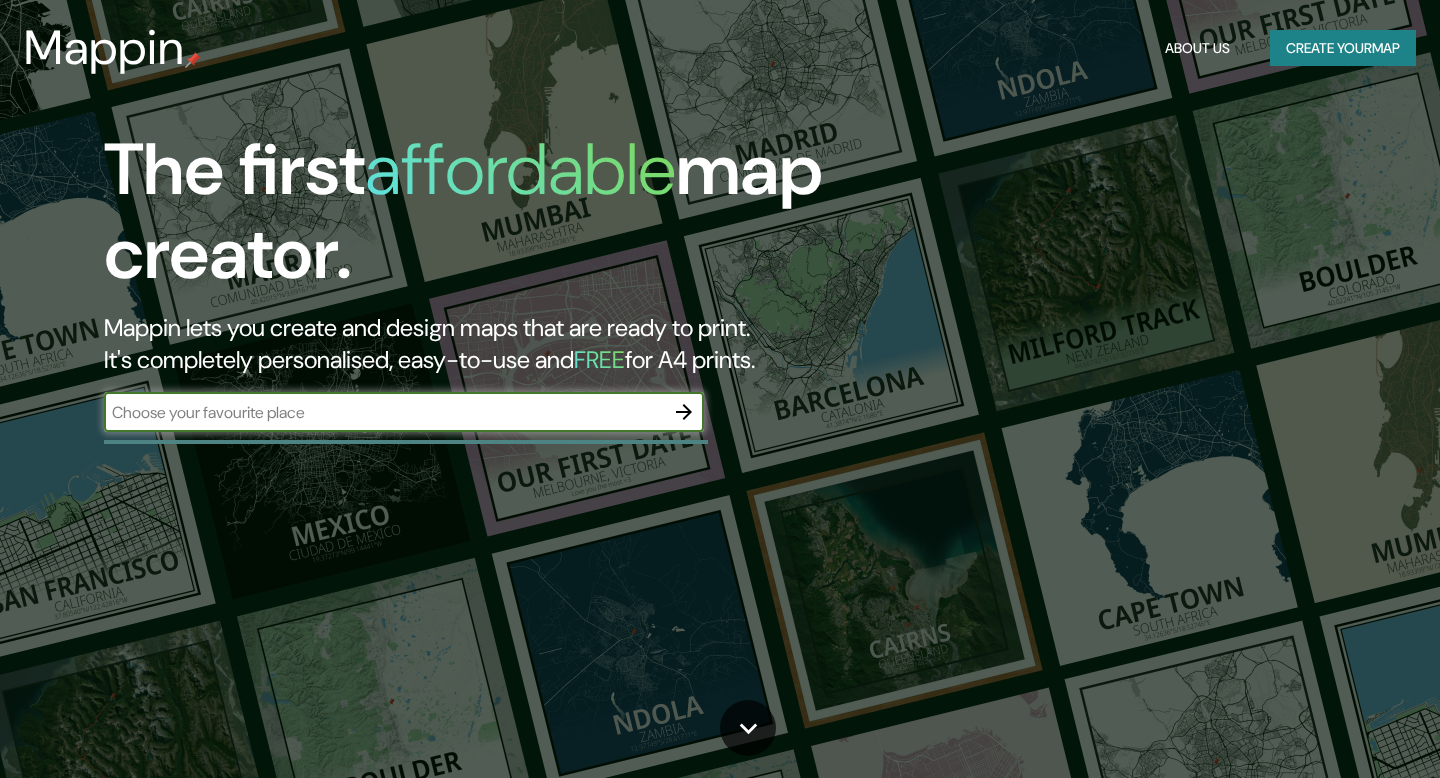 scroll, scrollTop: 0, scrollLeft: 0, axis: both 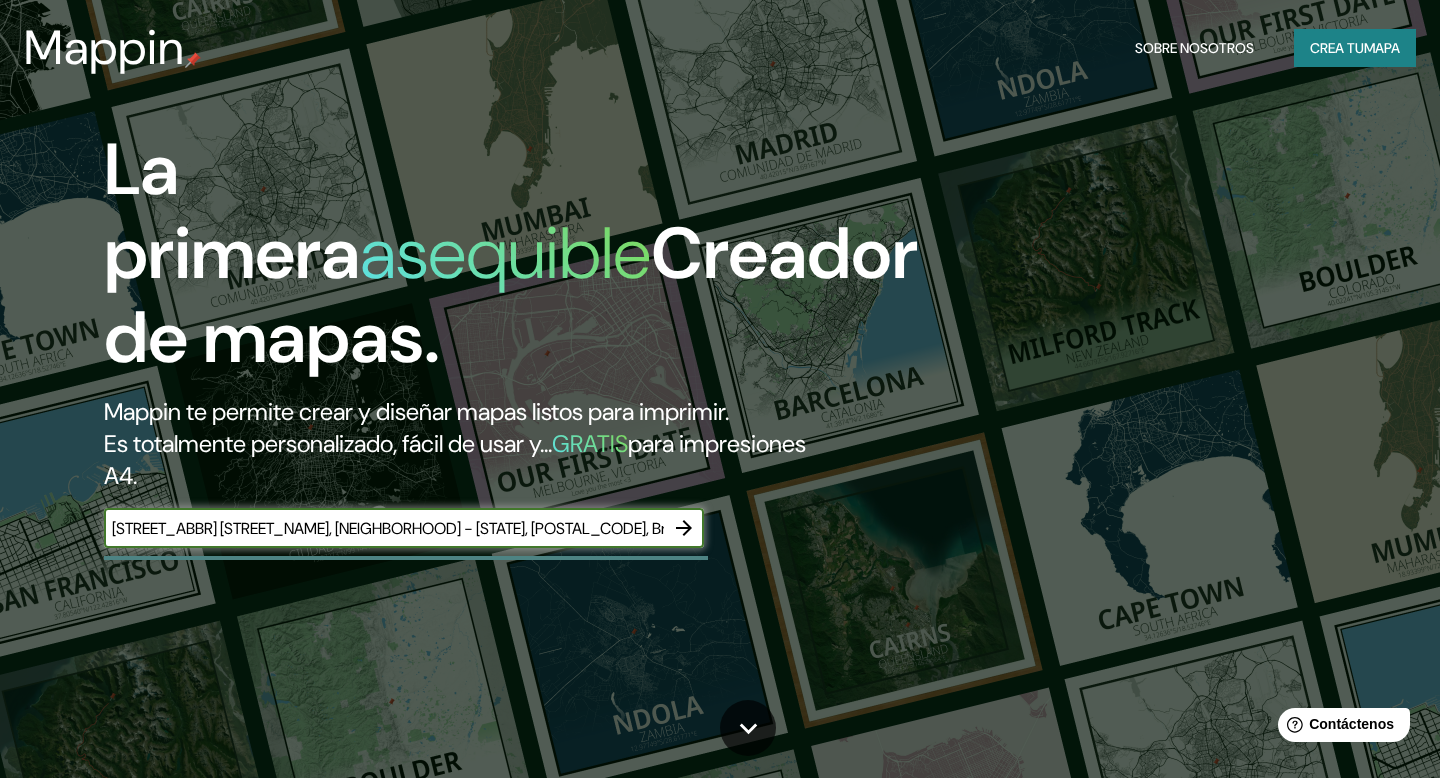 type on "R. Alemanha, 221 - Jardim Europa, São Paulo - SP, 01448-010, Brasil" 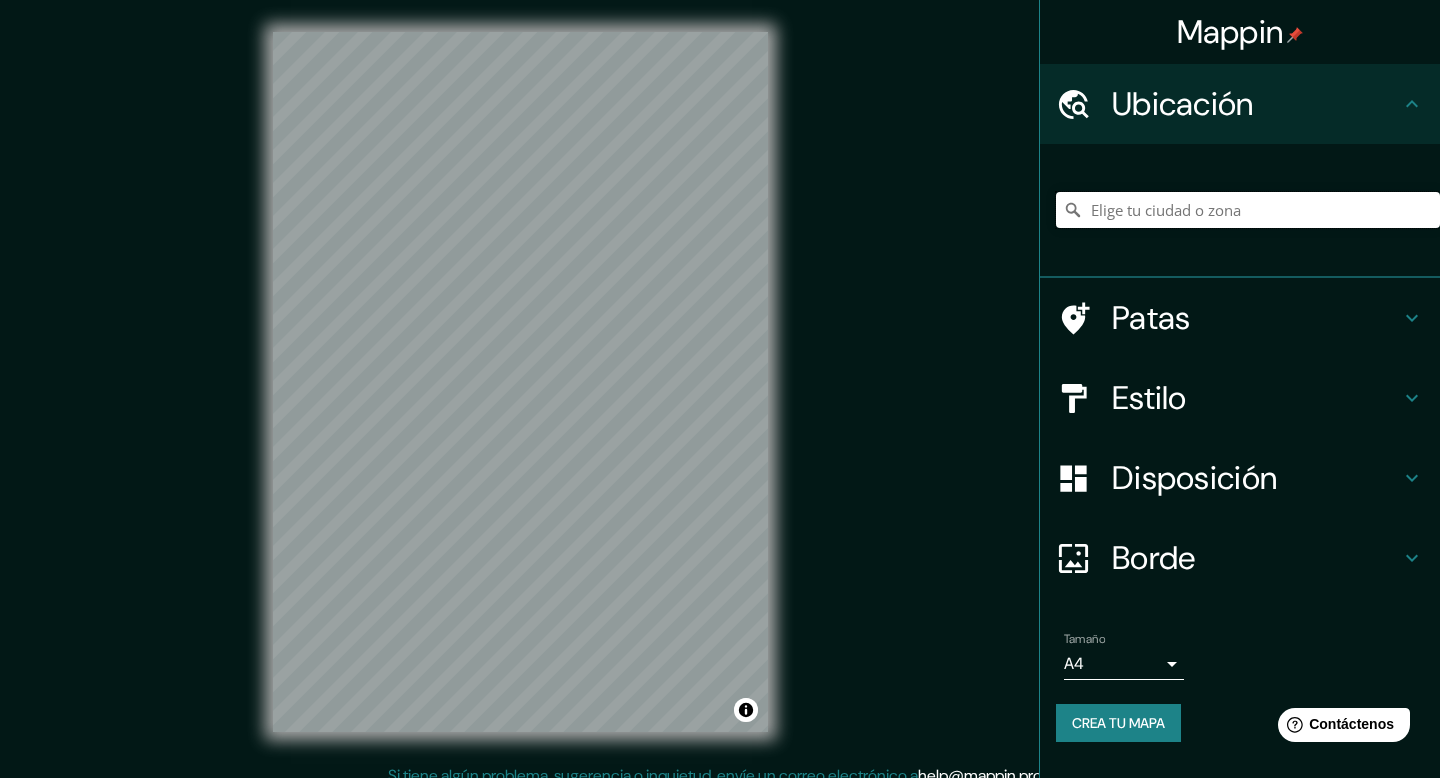 click at bounding box center [1248, 210] 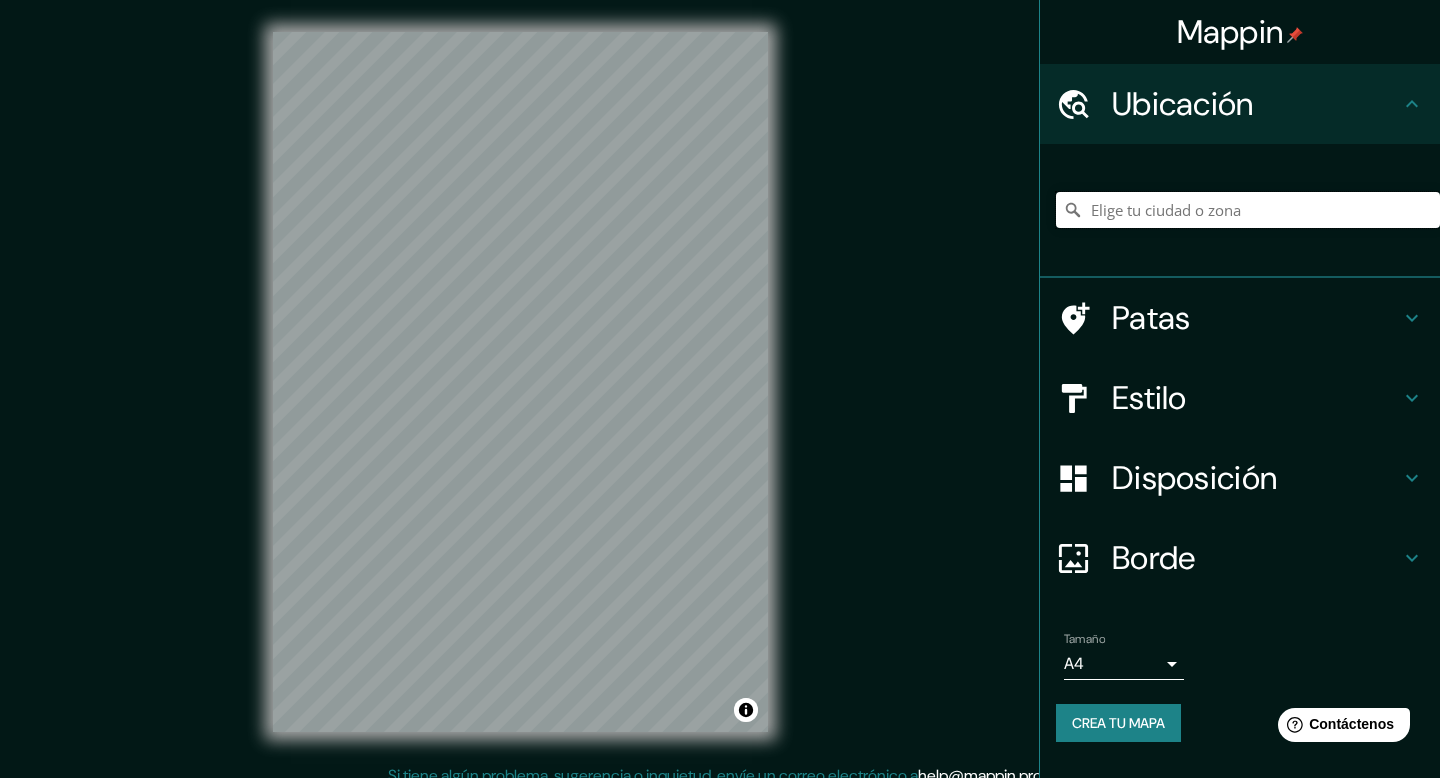 paste on "R. Alemanha, 221 - Jardim Europa, São Paulo - SP, 01448-010, Brasil" 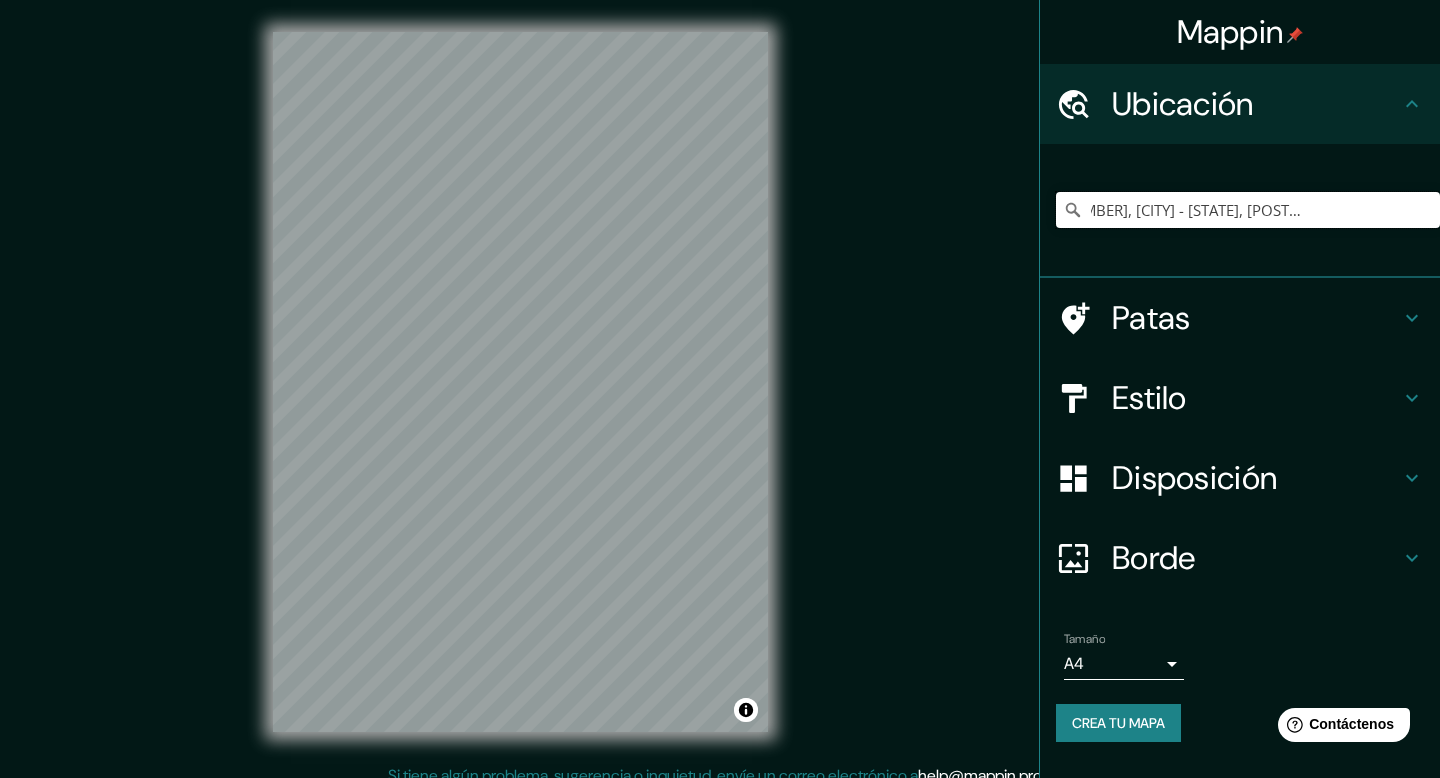 scroll, scrollTop: 0, scrollLeft: 0, axis: both 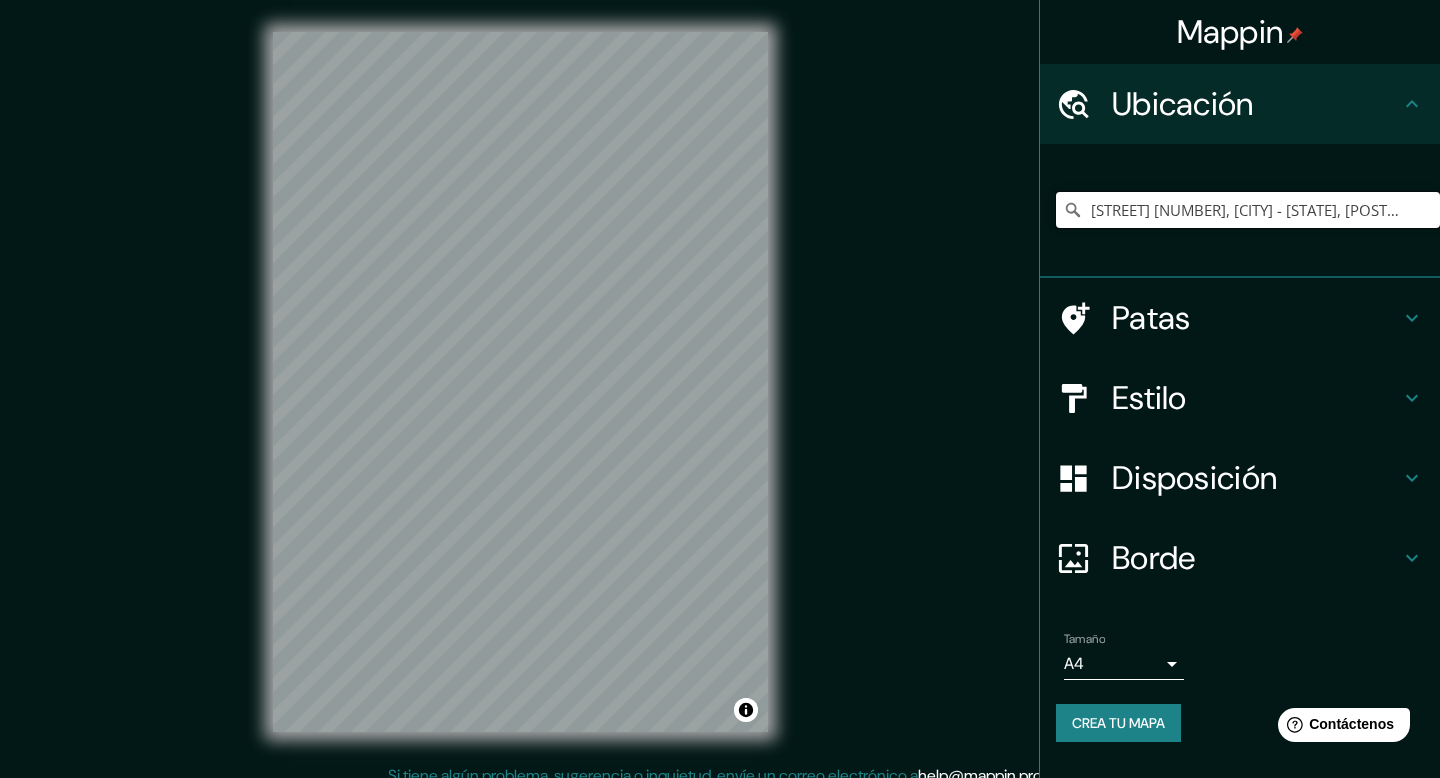 type on "Rua Alemanha 221, São Paulo - São Paulo, 01448-010, Brasil" 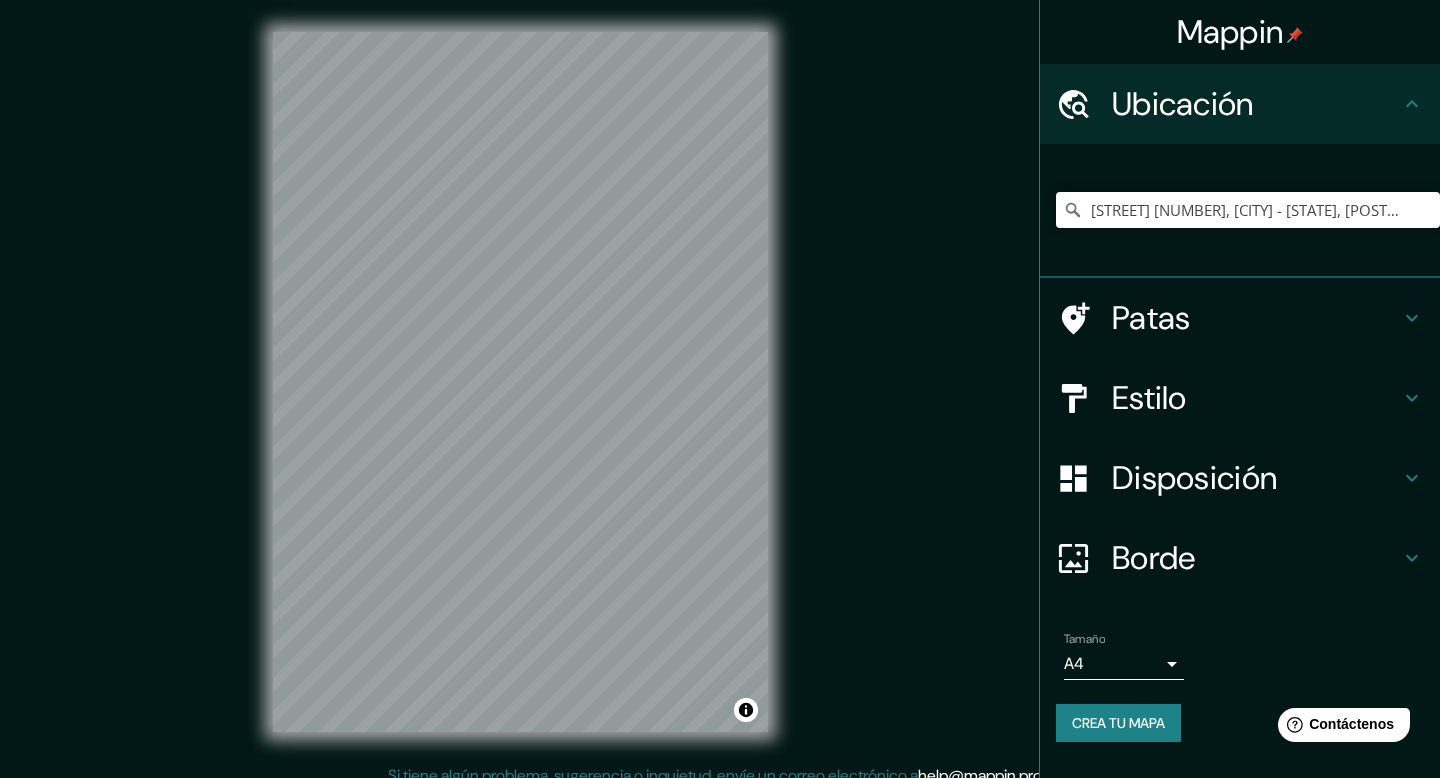 click on "Mappin Ubicación Rua Alemanha 221, São Paulo - São Paulo, 01448-010, Brasil Calle Alemanha 221 São Paulo - São Paulo, 01448-010, Brasil Viela Amaro Alves Do Rosário 221 São Paulo - São Paulo, 04865-065, Brasil Calle Alemanha 221 Cumbíca, Guarulhos - São Paulo, 07183-470, Brasil Calle Alemanha 221 Vila Barros, Guarulhos - São Paulo, 07195-180, Brasil Calle Alemanha 221 Mutinga, Osasco - São Paulo, 06286-150, Brasil Patas Estilo Disposición Borde Elige un borde.  Consejo  : puedes opacar las capas del marco para crear efectos geniales. Ninguno Simple Transparente Elegante Tamaño A4 single Crea tu mapa © Mapbox   © OpenStreetMap   Improve this map Si tiene algún problema, sugerencia o inquietud, envíe un correo electrónico a  help@mappin.pro  .   . . Texto original Valora esta traducción Tu opinión servirá para ayudar a mejorar el Traductor de Google" at bounding box center (720, 389) 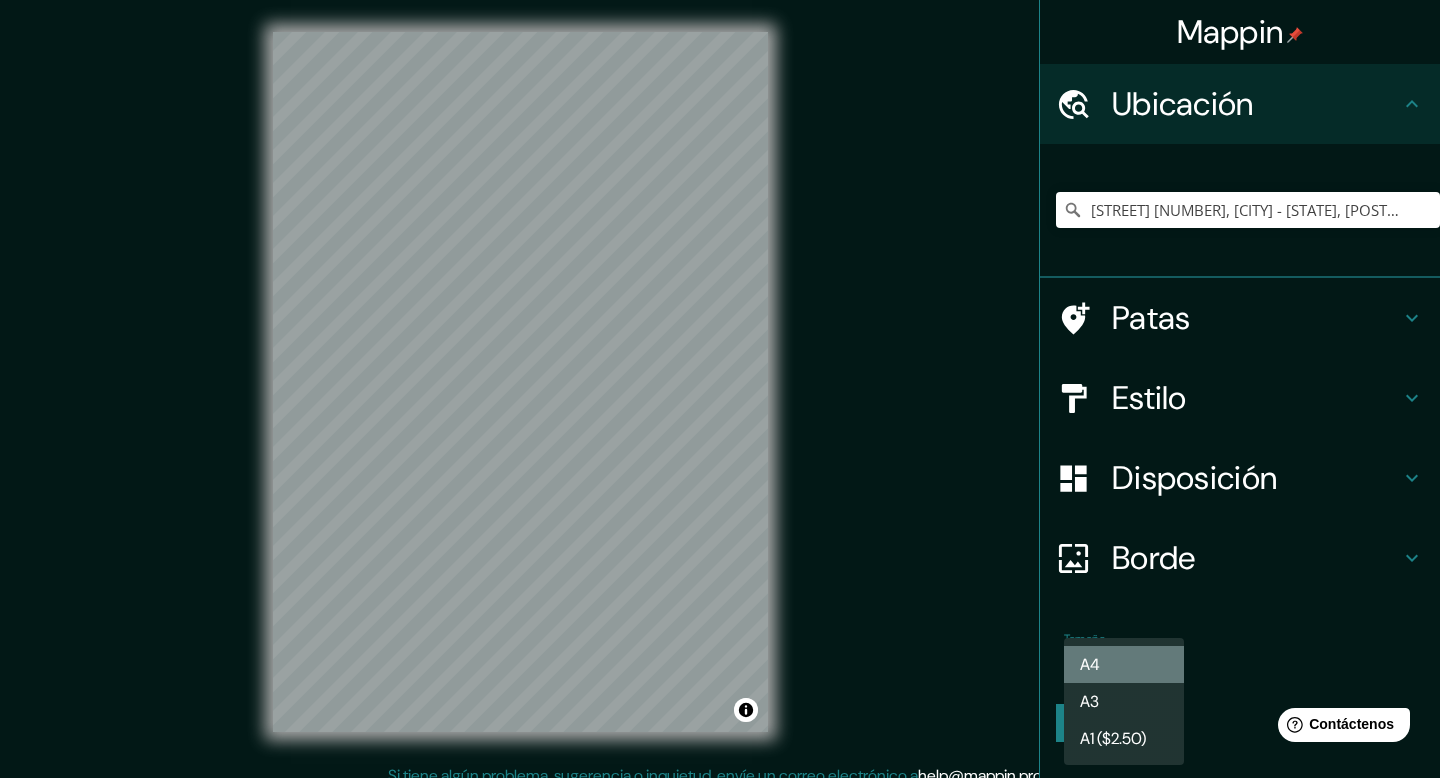 click on "A4" at bounding box center (1124, 664) 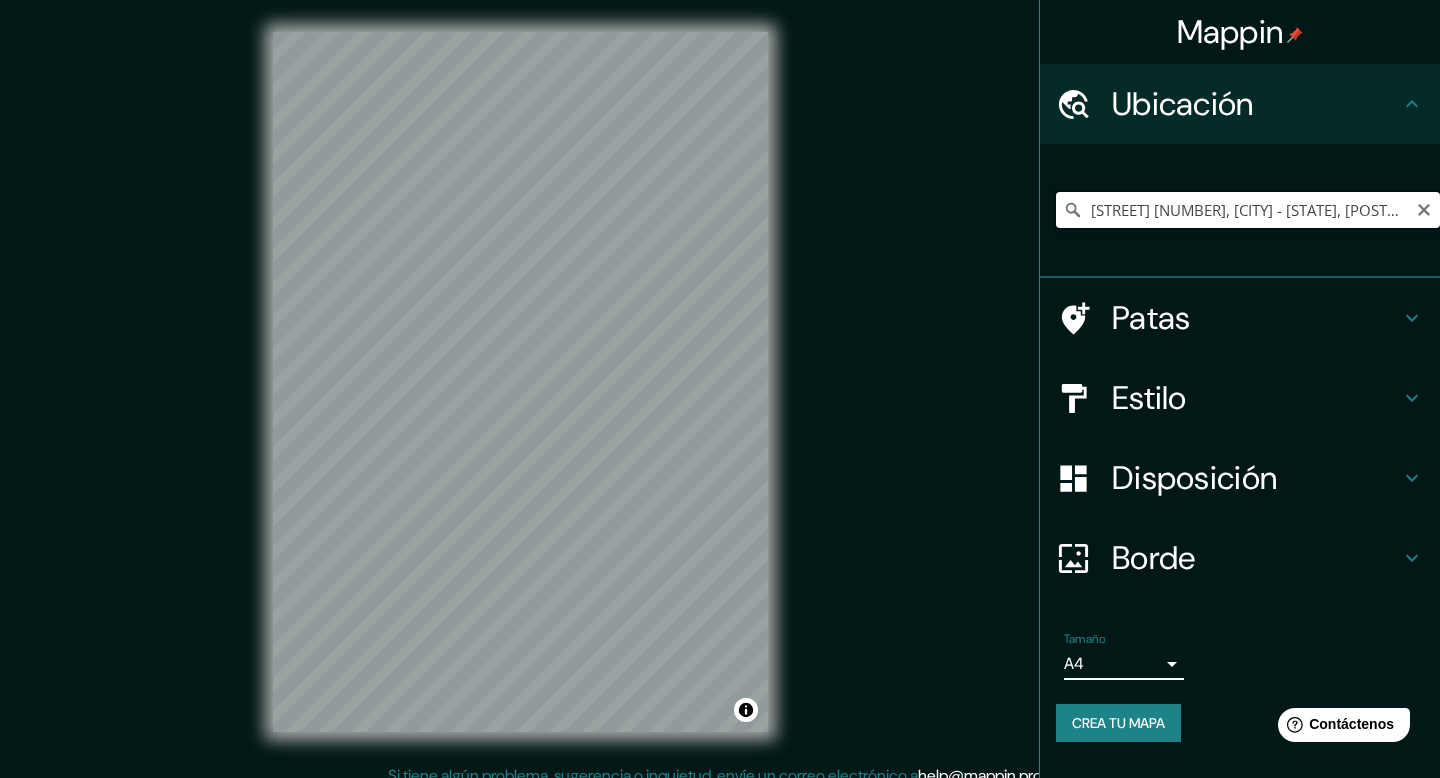 click on "Rua Alemanha 221, São Paulo - São Paulo, 01448-010, Brasil" at bounding box center (1248, 210) 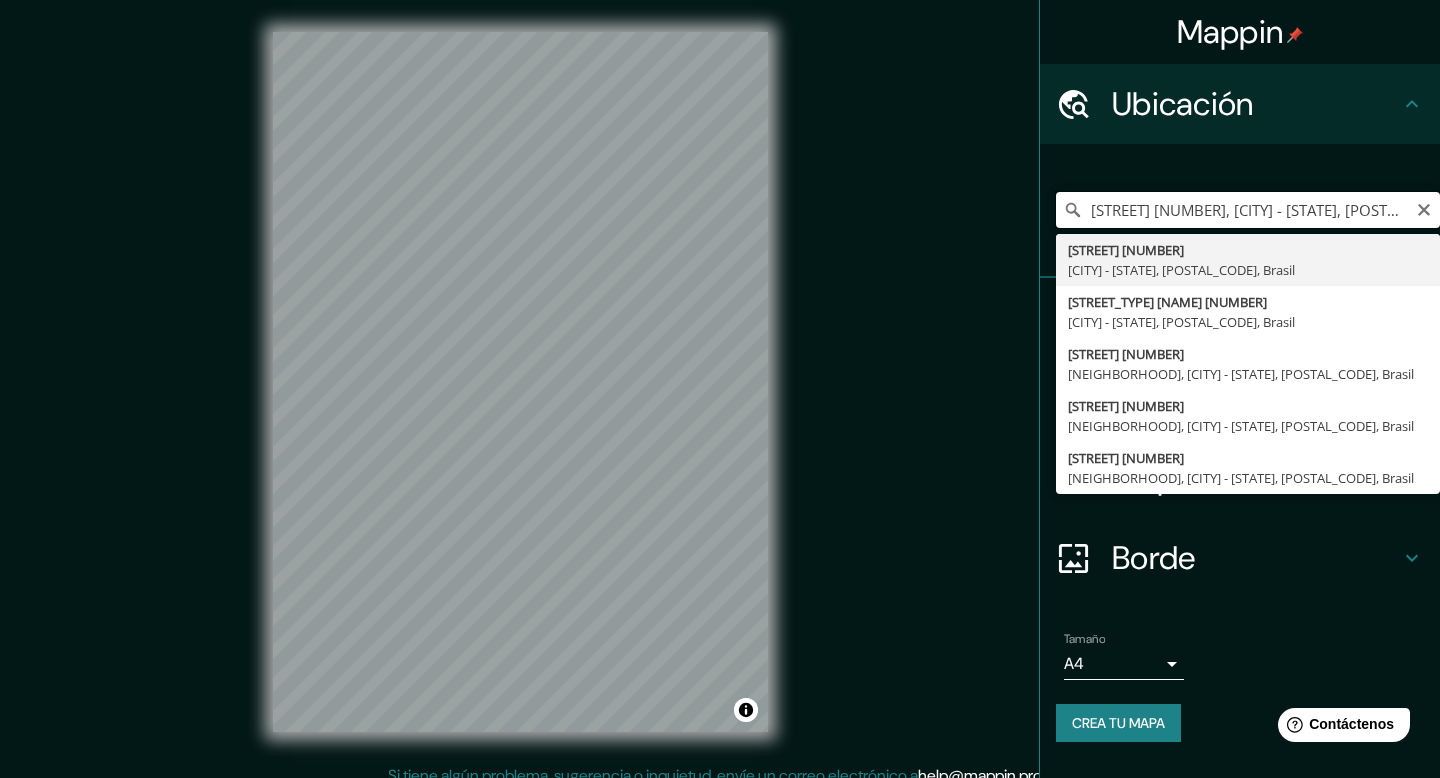click on "Rua Alemanha 221, São Paulo - São Paulo, 01448-010, Brasil" at bounding box center [1248, 210] 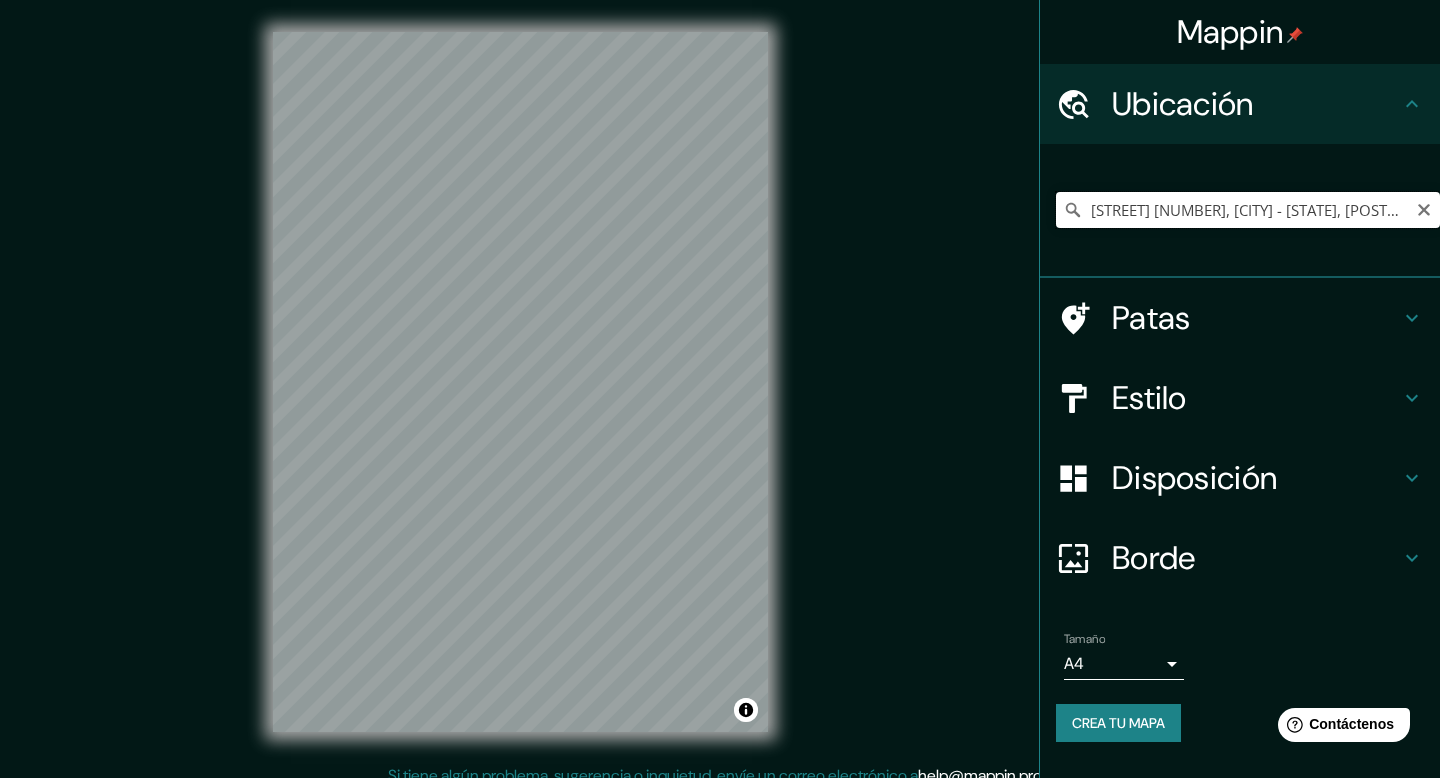 click on "Rua Alemanha 221, São Paulo - São Paulo, 01448-010, Brasil" at bounding box center [1248, 210] 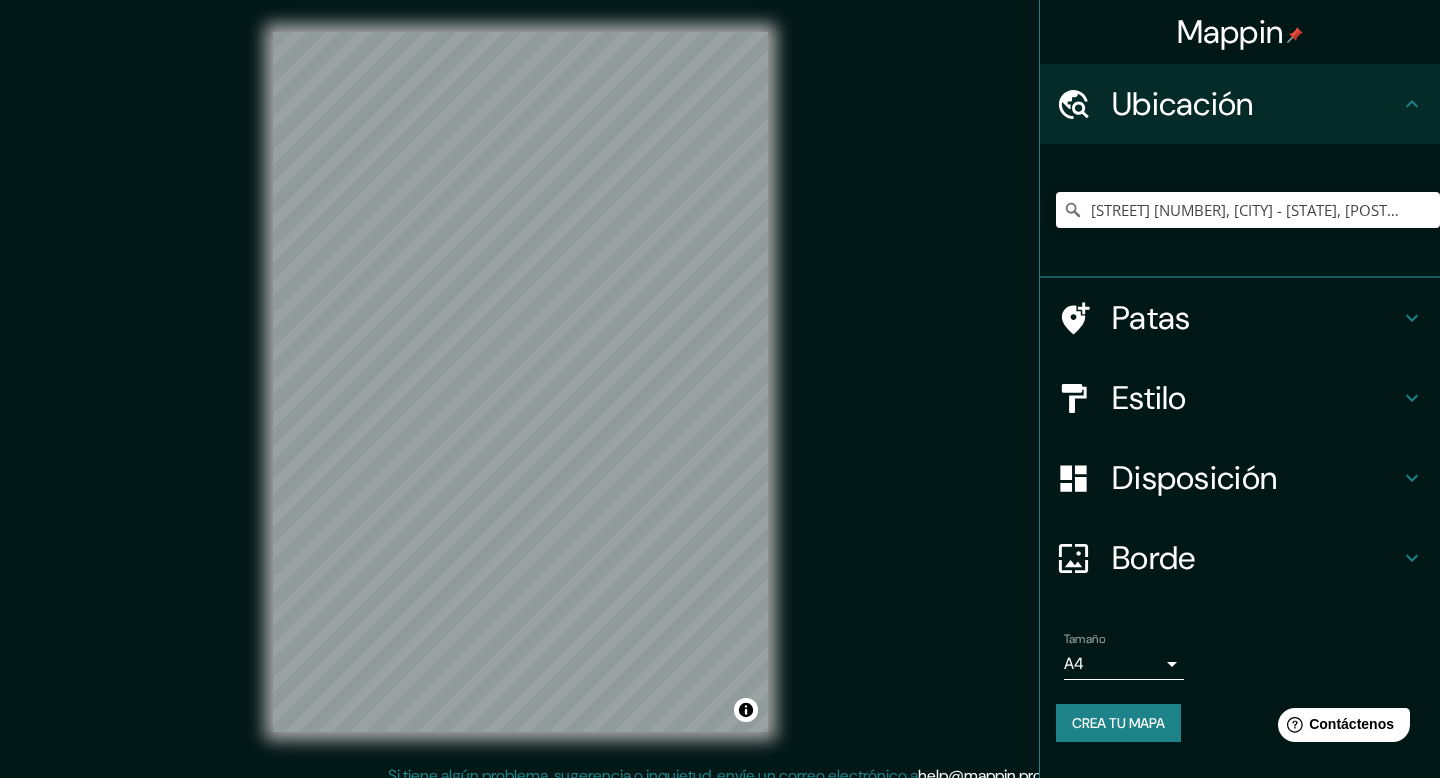 click on "Patas" at bounding box center [1151, 318] 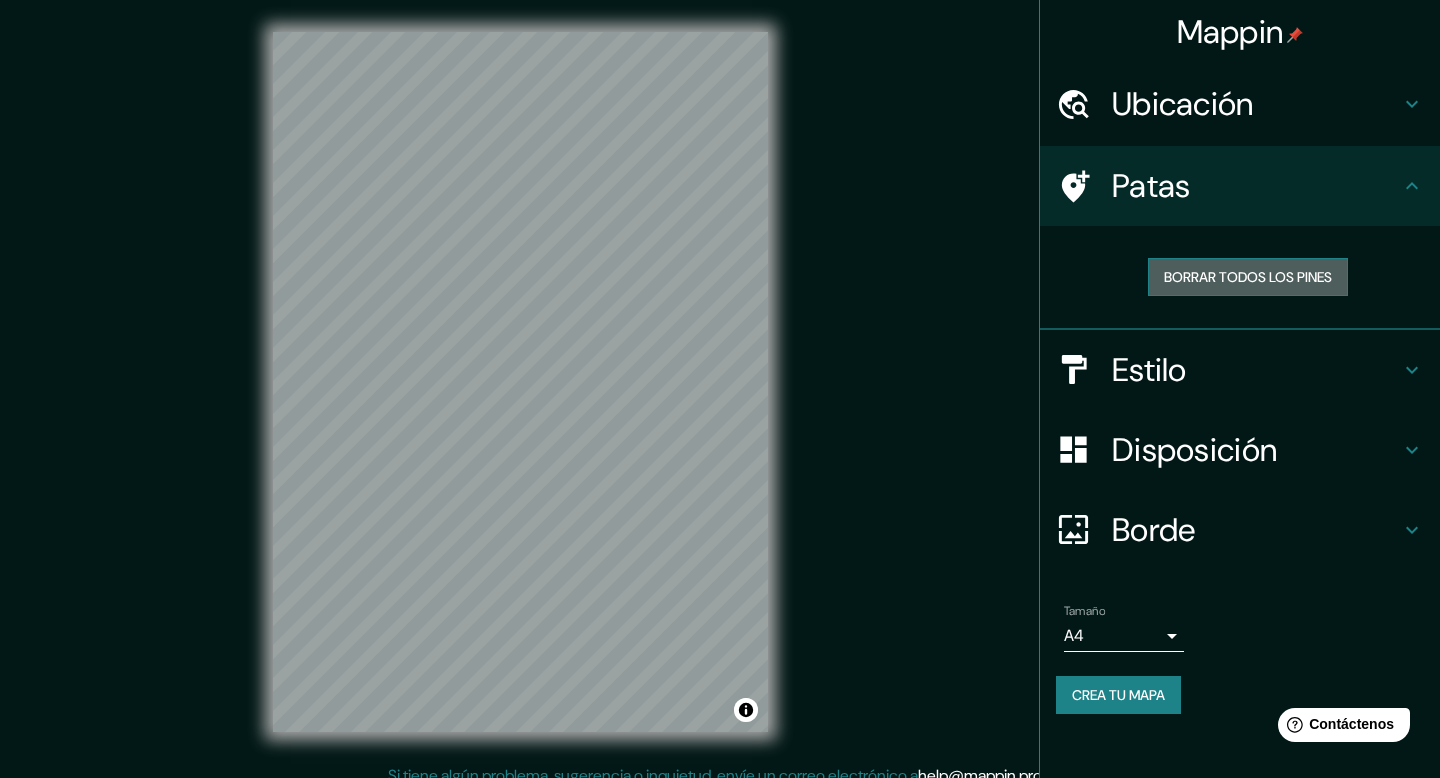 click on "Borrar todos los pines" at bounding box center (1248, 277) 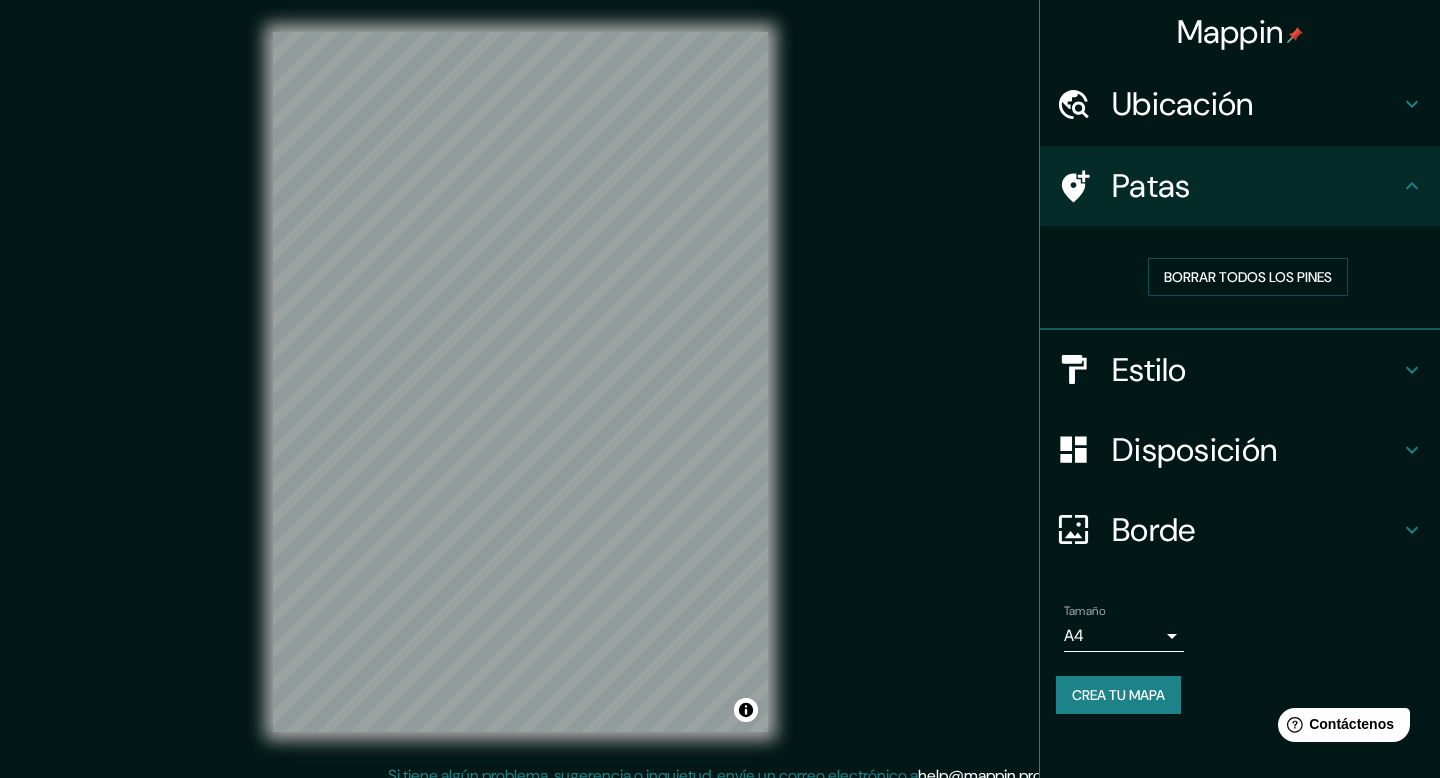 click on "Ubicación" at bounding box center (1256, 104) 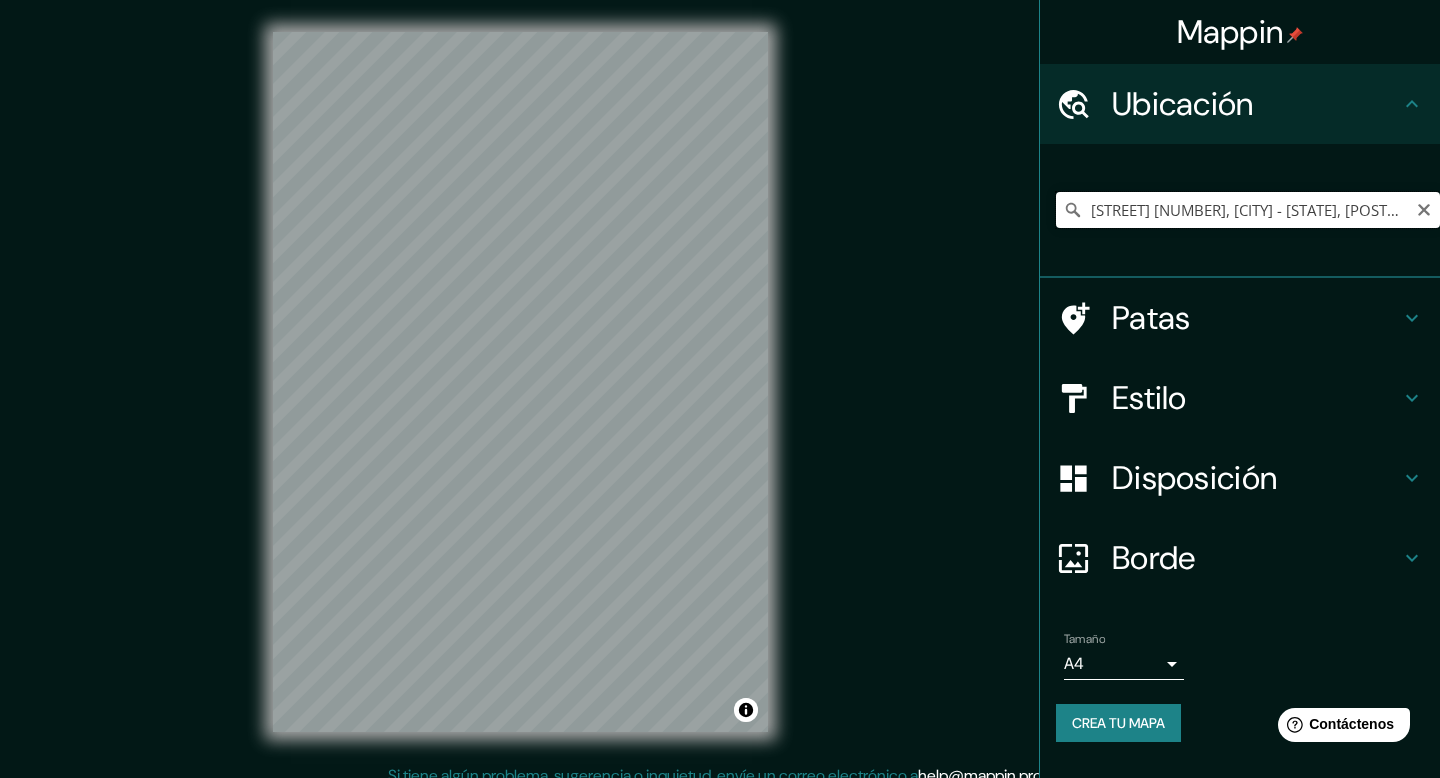 click on "Rua Alemanha 221, São Paulo - São Paulo, 01448-010, Brasil" at bounding box center (1248, 210) 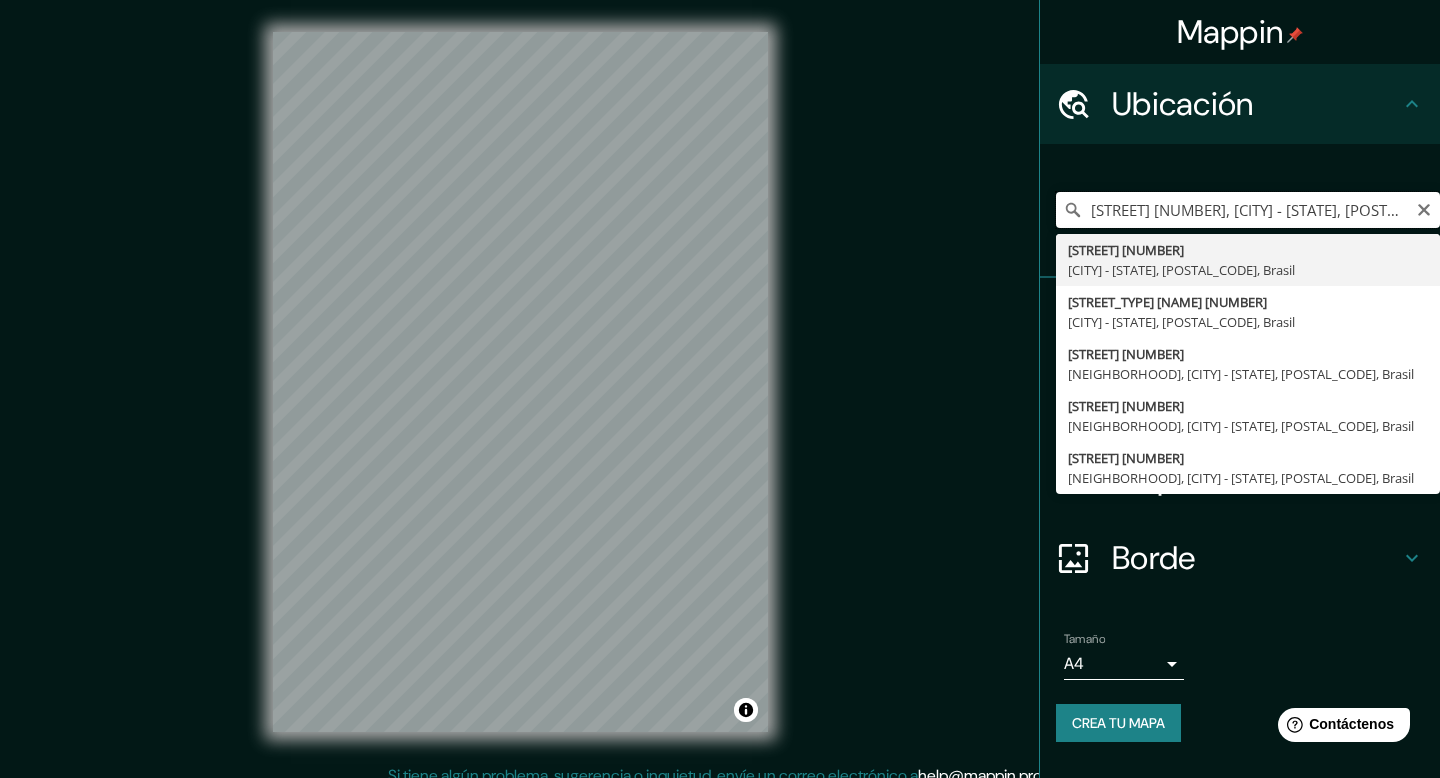 click on "Rua Alemanha 221, São Paulo - São Paulo, 01448-010, Brasil" at bounding box center (1248, 210) 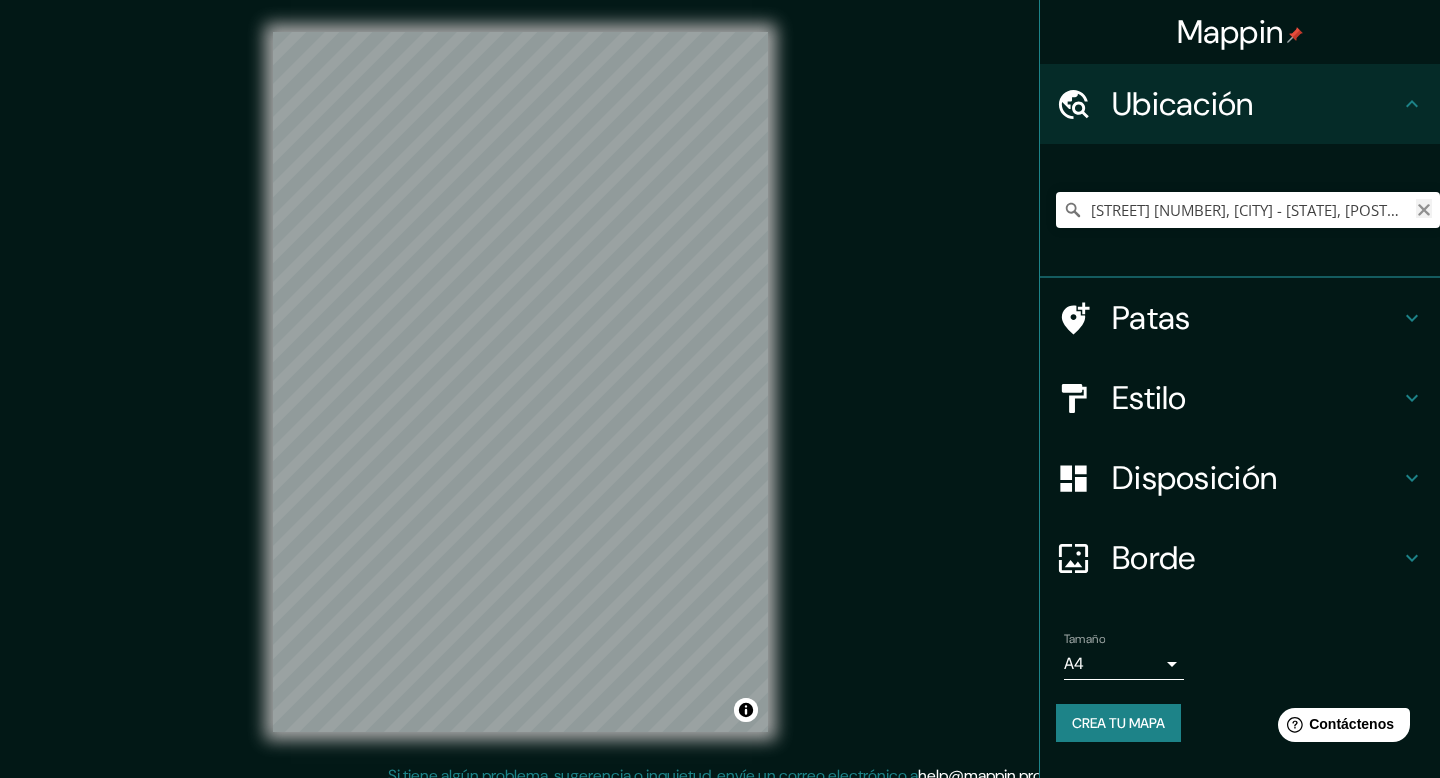 click 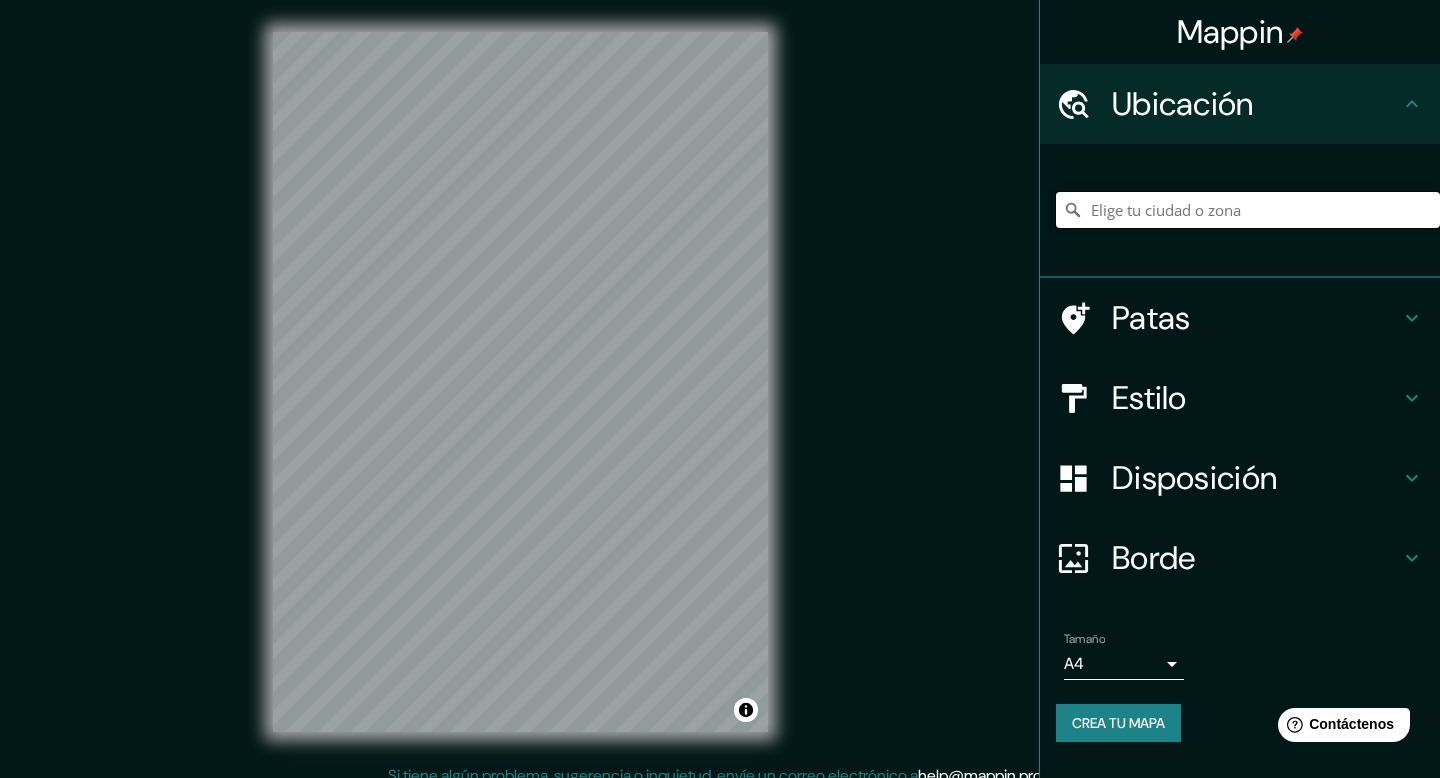 click at bounding box center (1248, 210) 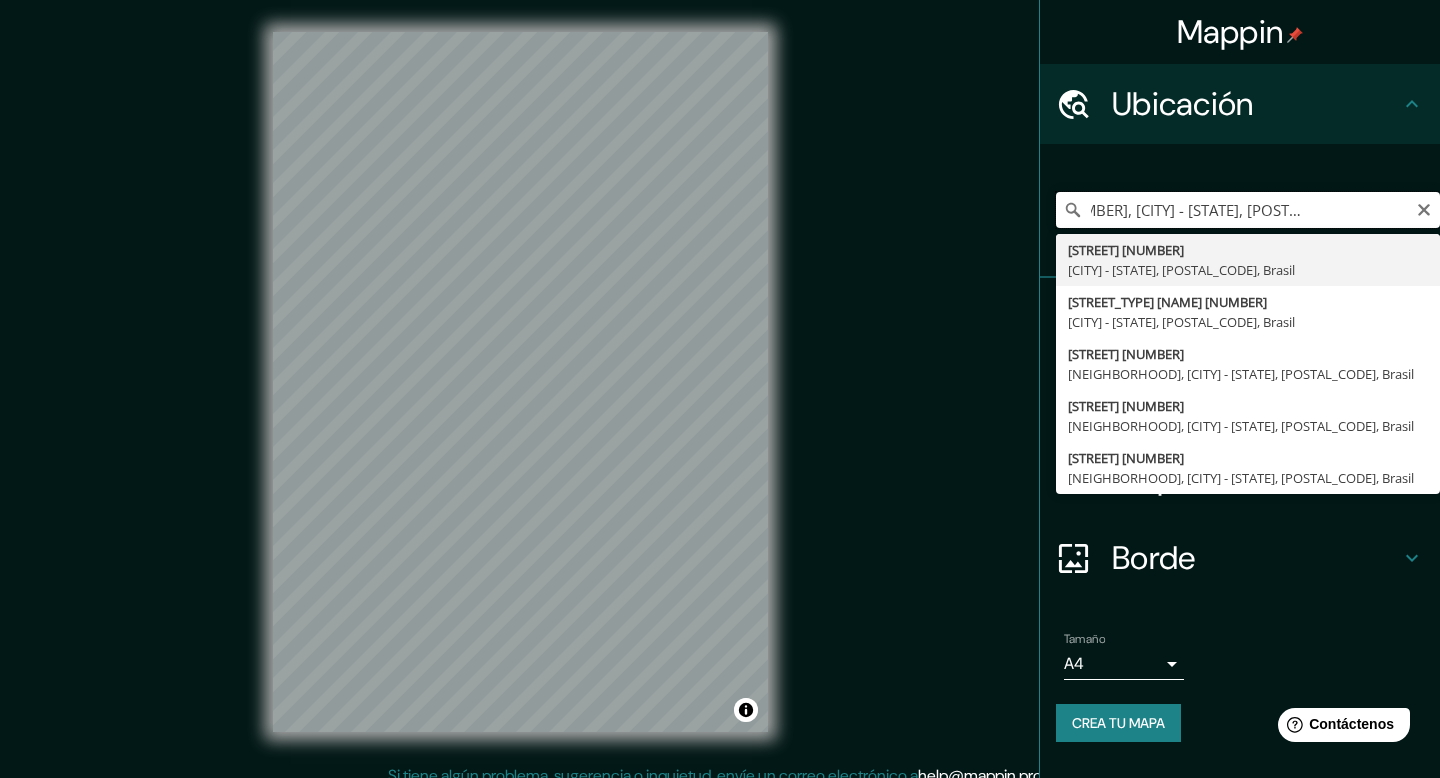 scroll, scrollTop: 0, scrollLeft: 0, axis: both 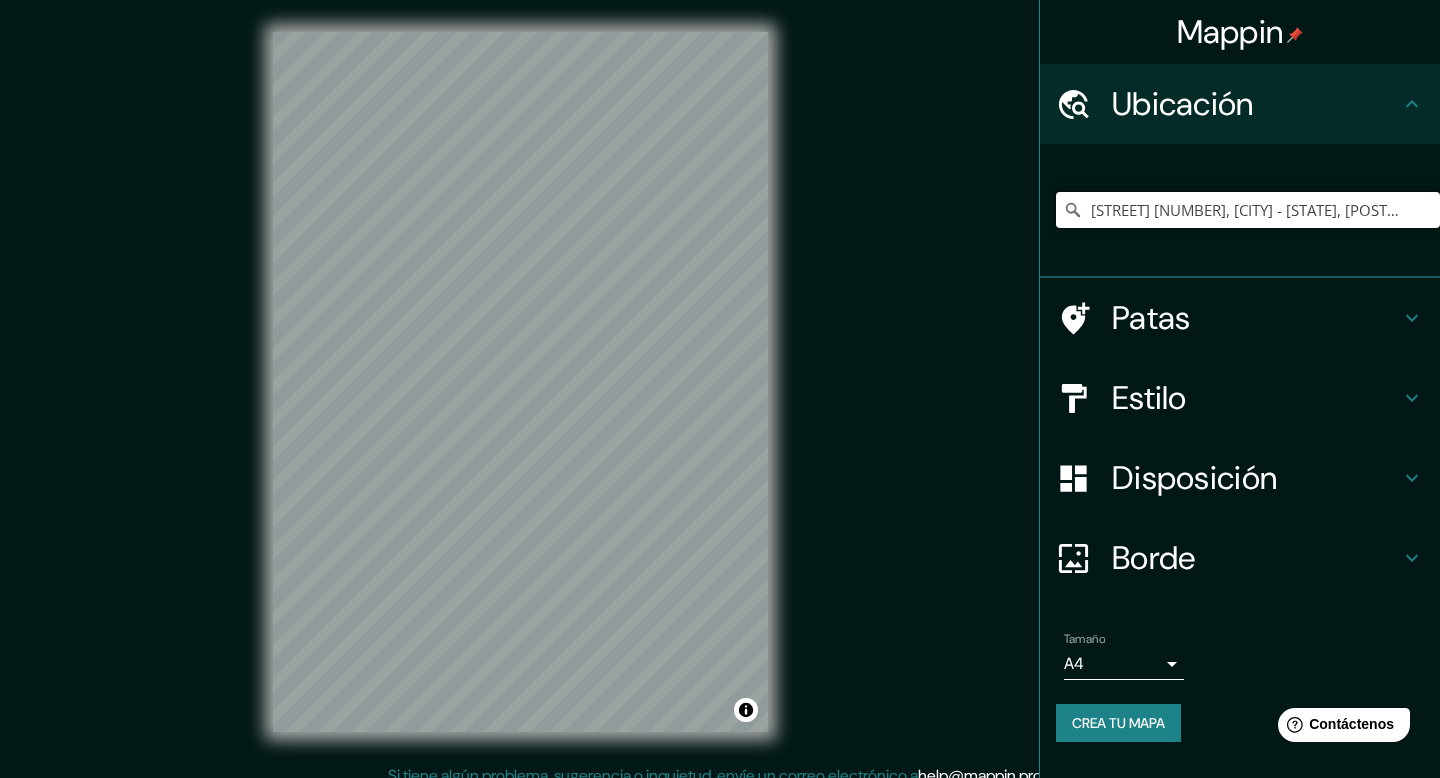 type on "Rua Alemanha 221, São Paulo - São Paulo, 01448-010, Brasil" 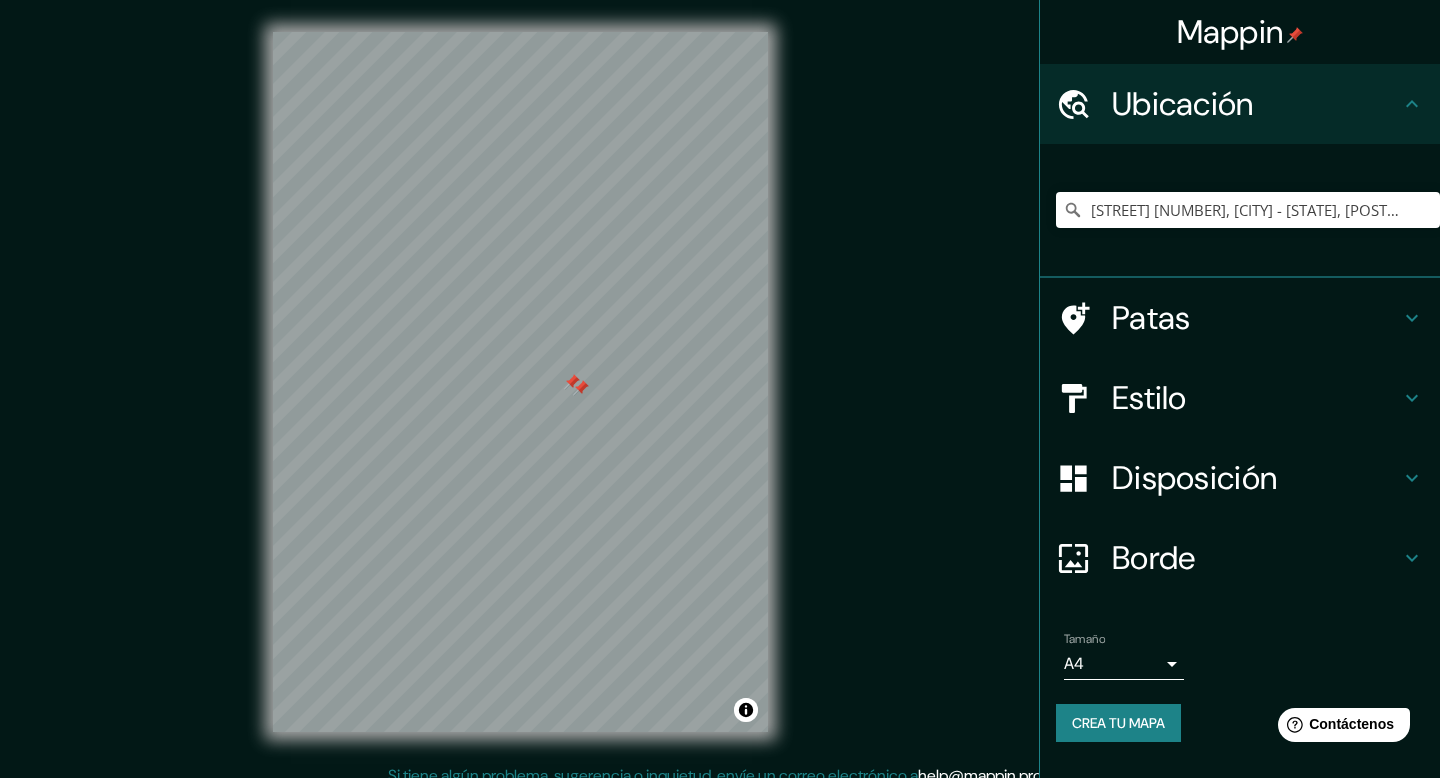 click on "Patas" at bounding box center [1256, 318] 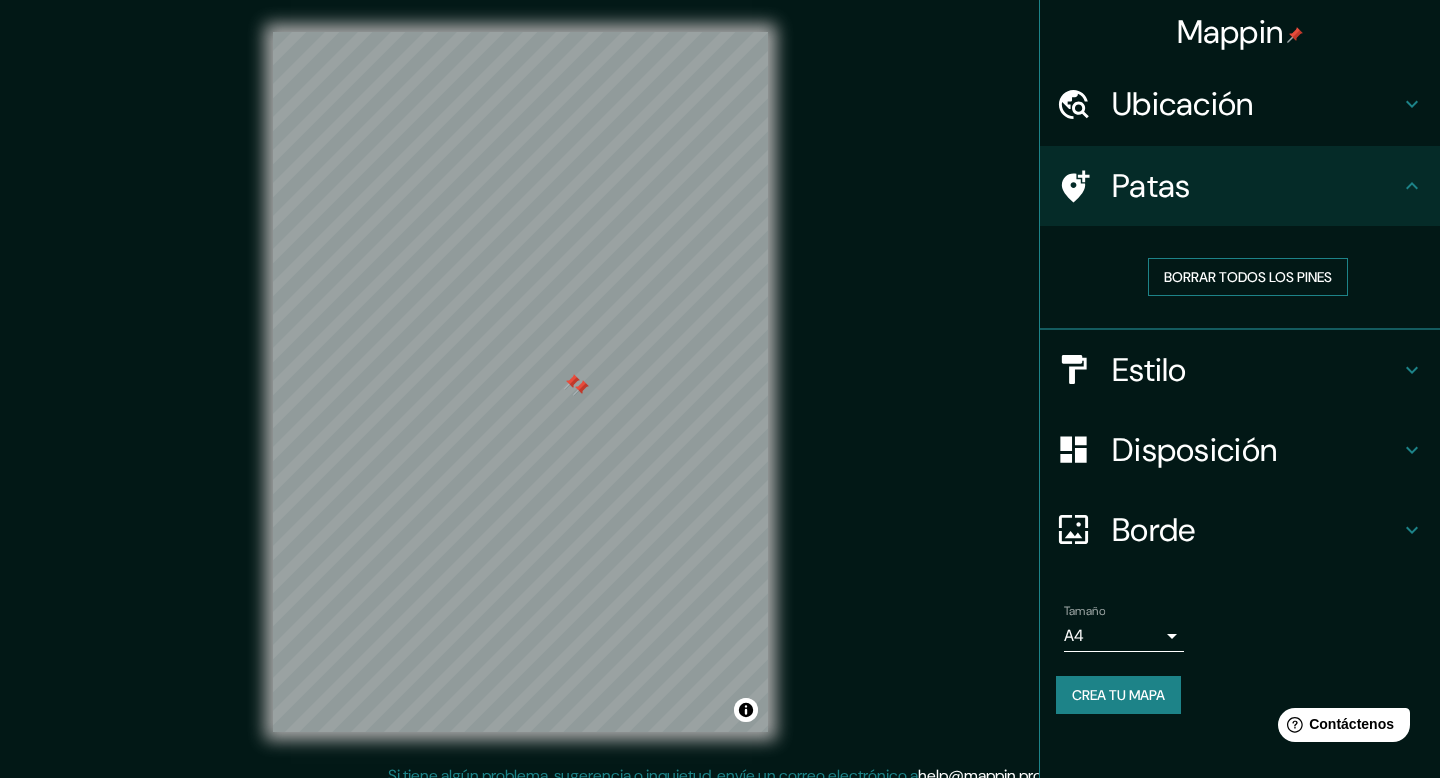 click on "Borrar todos los pines" at bounding box center [1248, 277] 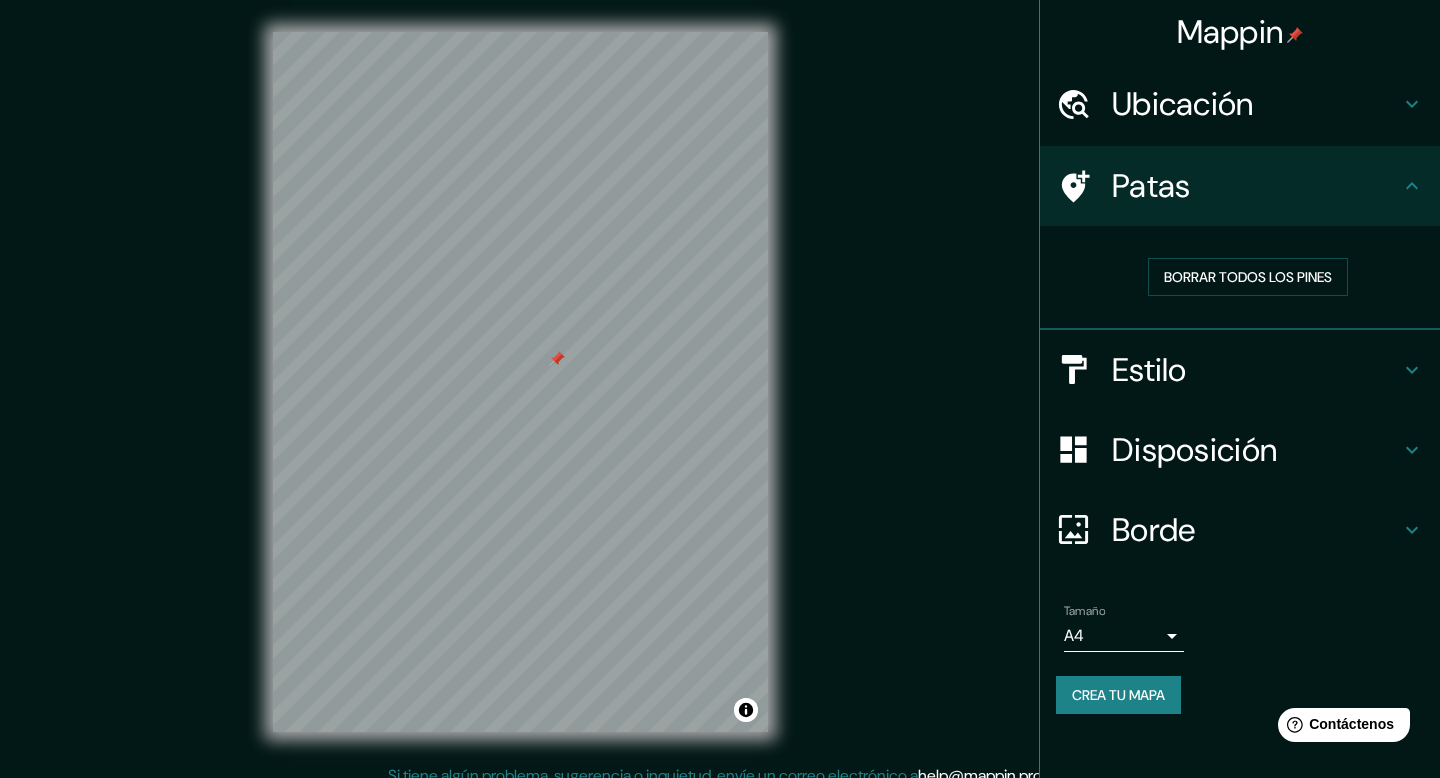 click on "Estilo" at bounding box center [1149, 370] 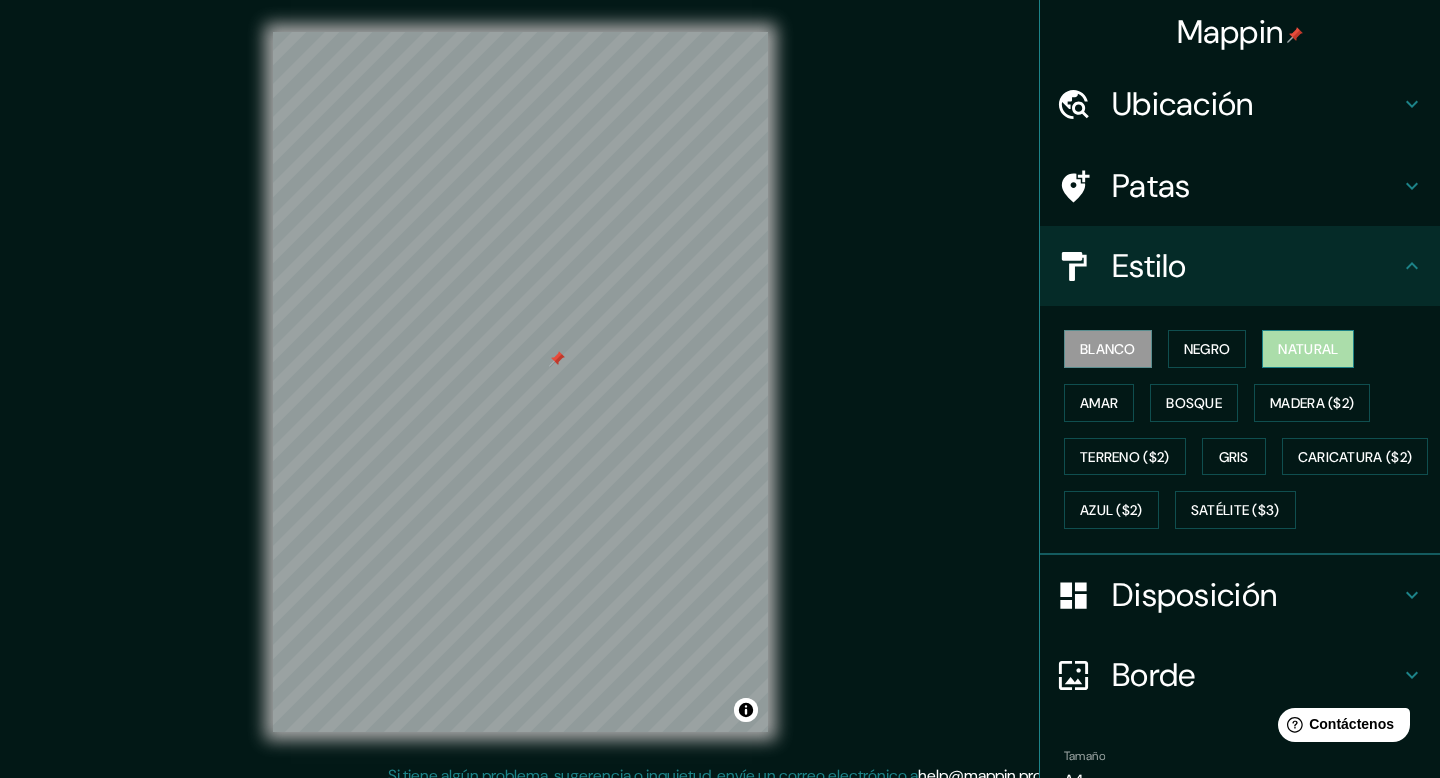 click on "Natural" at bounding box center [1308, 349] 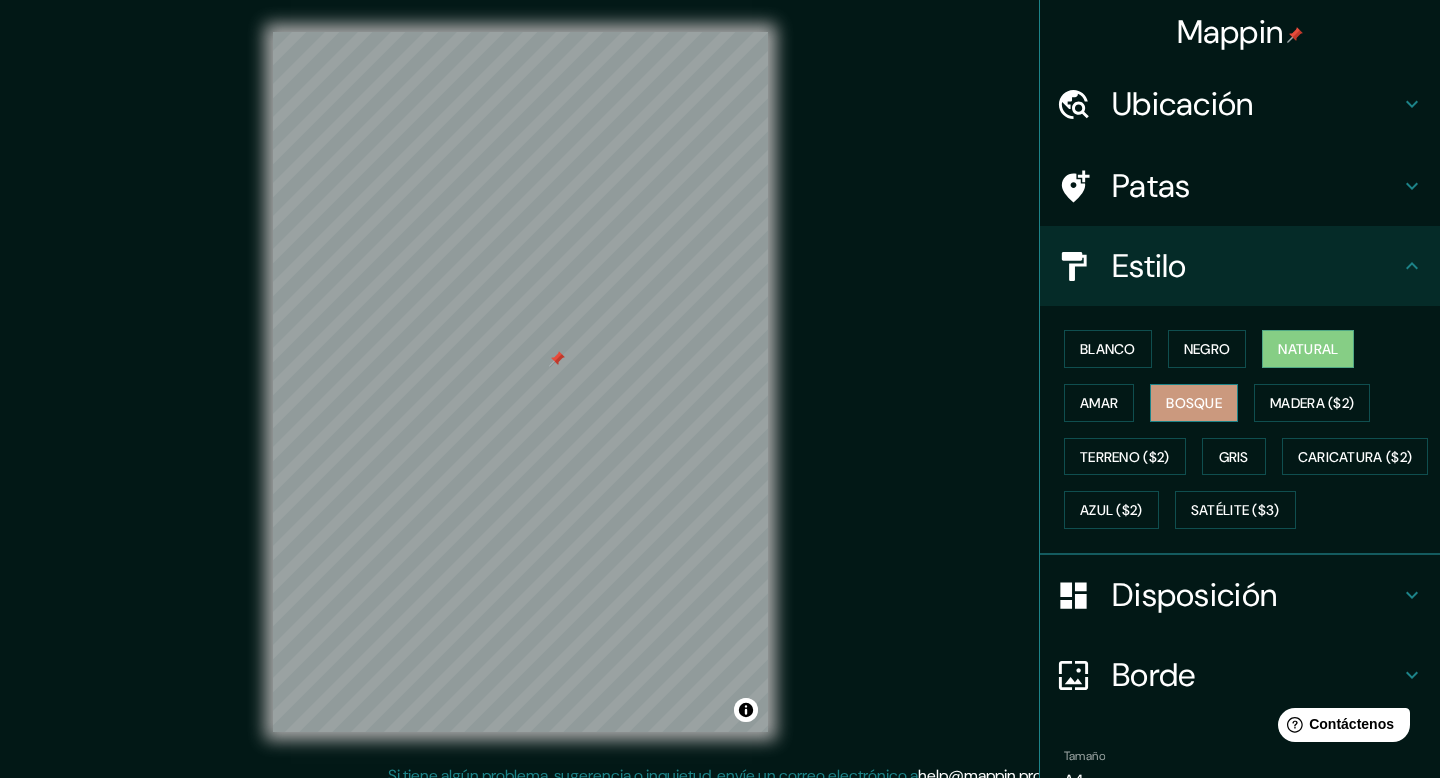 click on "Bosque" at bounding box center [1194, 403] 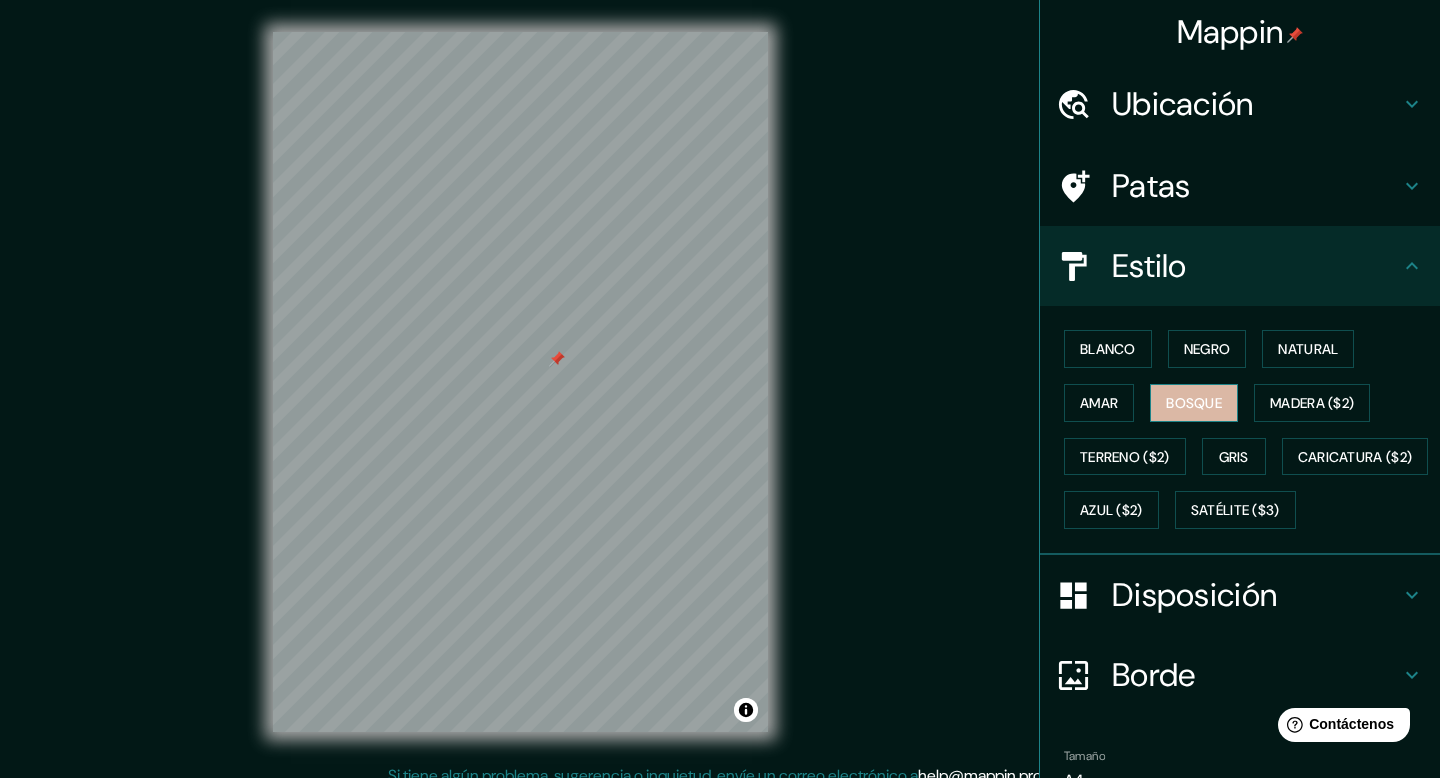 click on "Bosque" at bounding box center (1194, 403) 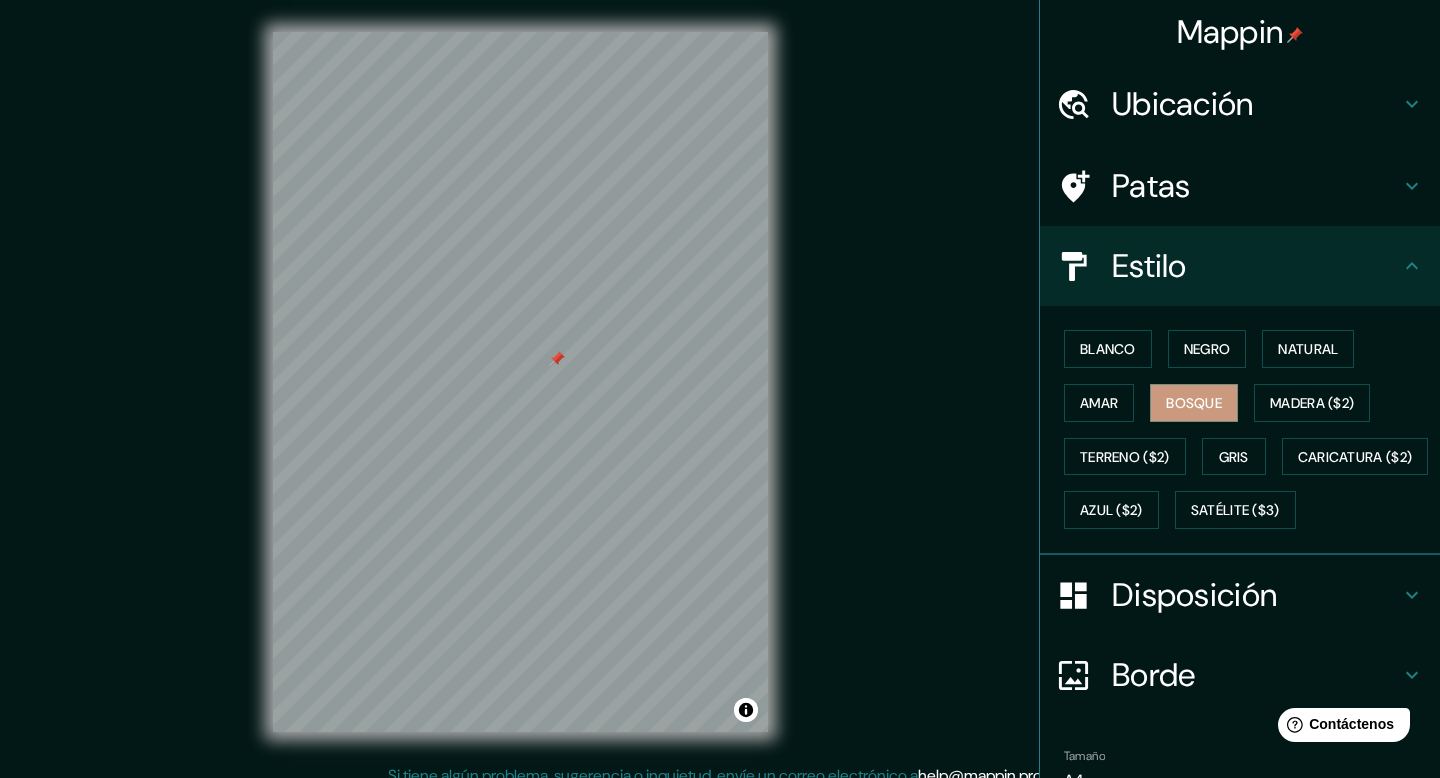 click on "Mappin Ubicación Rua Alemanha 221, São Paulo - São Paulo, 01448-010, Brasil Calle Alemanha 221 São Paulo - São Paulo, 01448-010, Brasil Viela Amaro Alves Do Rosário 221 São Paulo - São Paulo, 04865-065, Brasil Calle Alemanha 221 Taboão, São Bernardo do Campo - São Paulo, 09672-000, Brasil Calle Alemanha 221 Taboão, Diadema - São Paulo, 09941-090, Brasil Calle Alemanha 221 Mutinga, Osasco - São Paulo, 06286-150, Brasil Patas Estilo Blanco Negro Natural Amar Bosque Madera ($2) Terreno ($2) Gris Caricatura ($2) Azul ($2) Satélite ($3) Disposición Borde Elige un borde.  Consejo  : puedes opacar las capas del marco para crear efectos geniales. Ninguno Simple Transparente Elegante Tamaño A4 single Crea tu mapa © Mapbox   © OpenStreetMap   Improve this map Si tiene algún problema, sugerencia o inquietud, envíe un correo electrónico a  help@mappin.pro  .   . ." at bounding box center (720, 398) 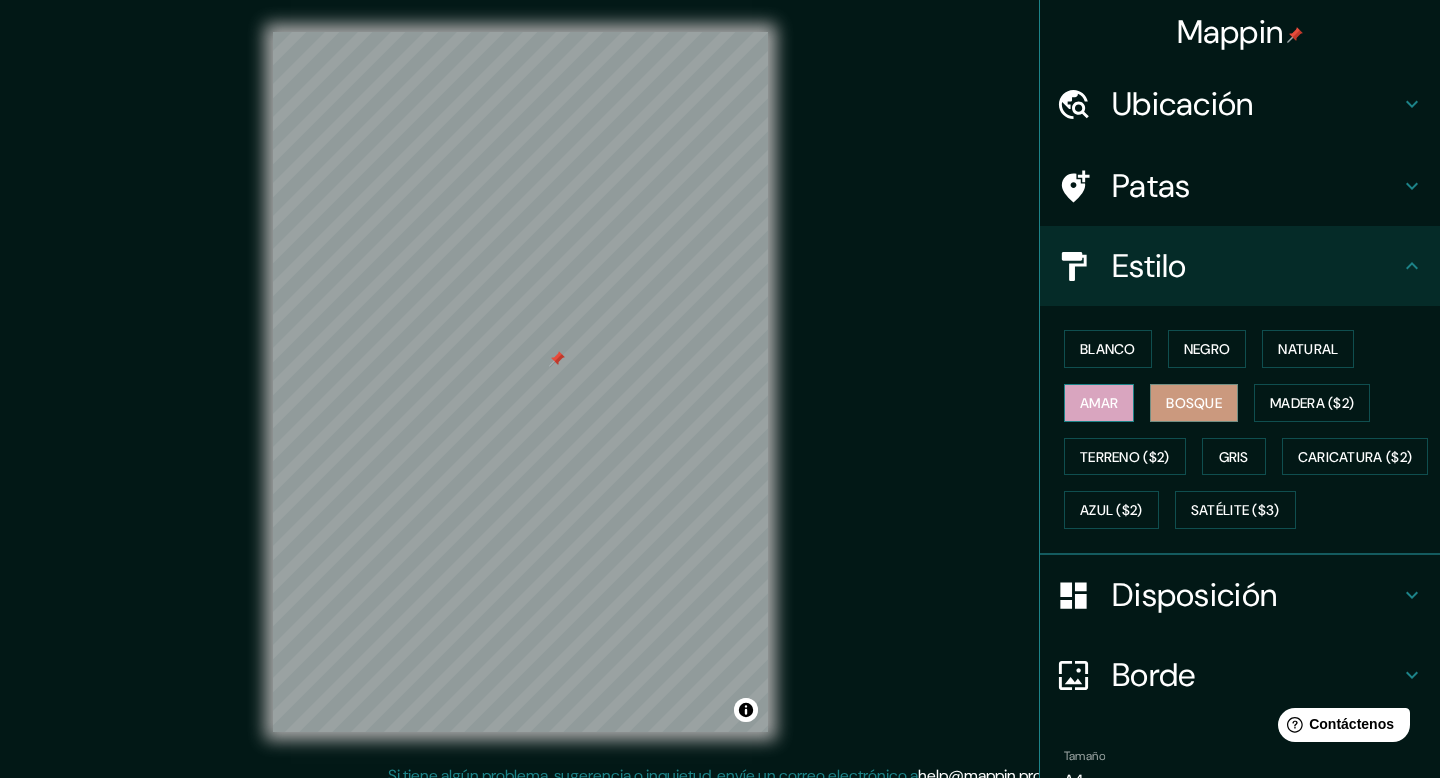 click on "Amar" at bounding box center [1099, 403] 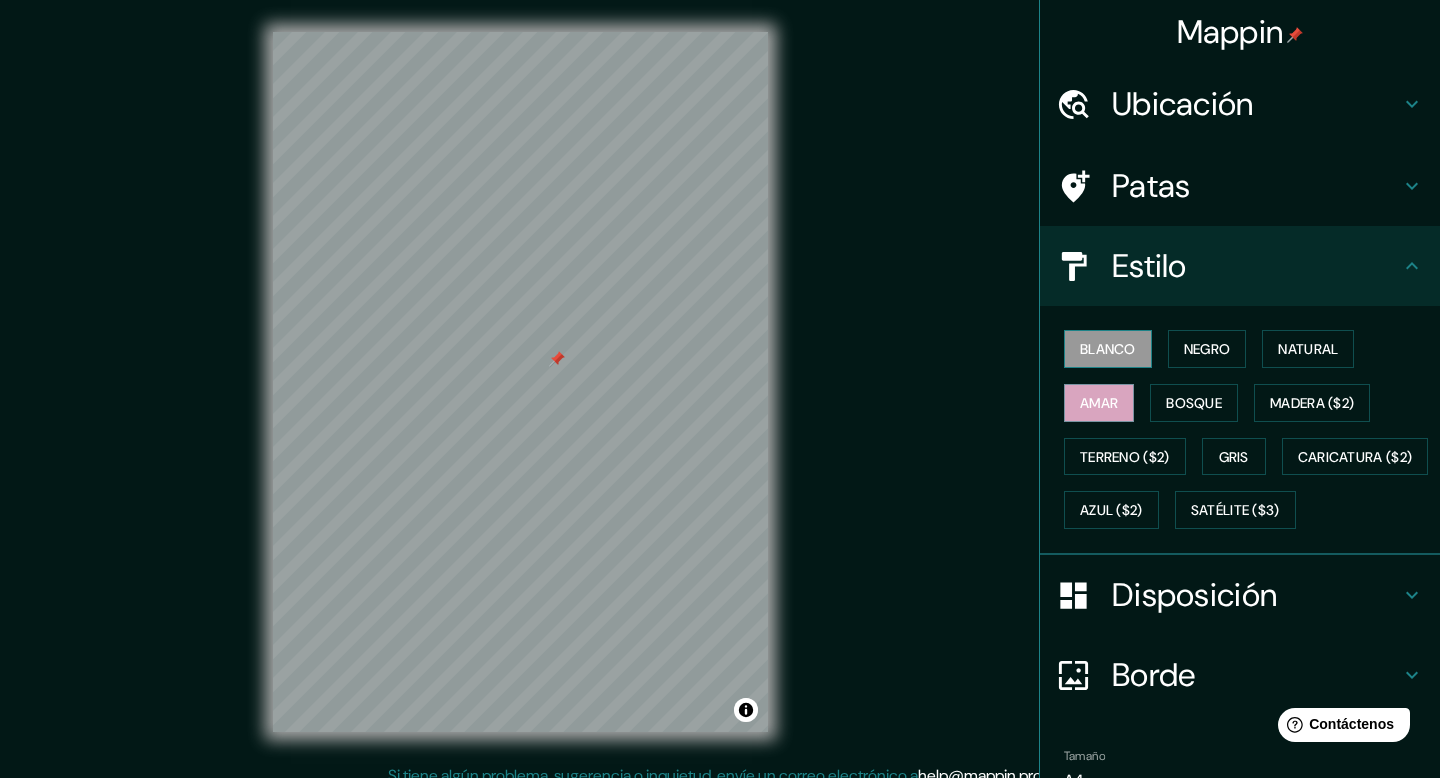 click on "Blanco" at bounding box center (1108, 349) 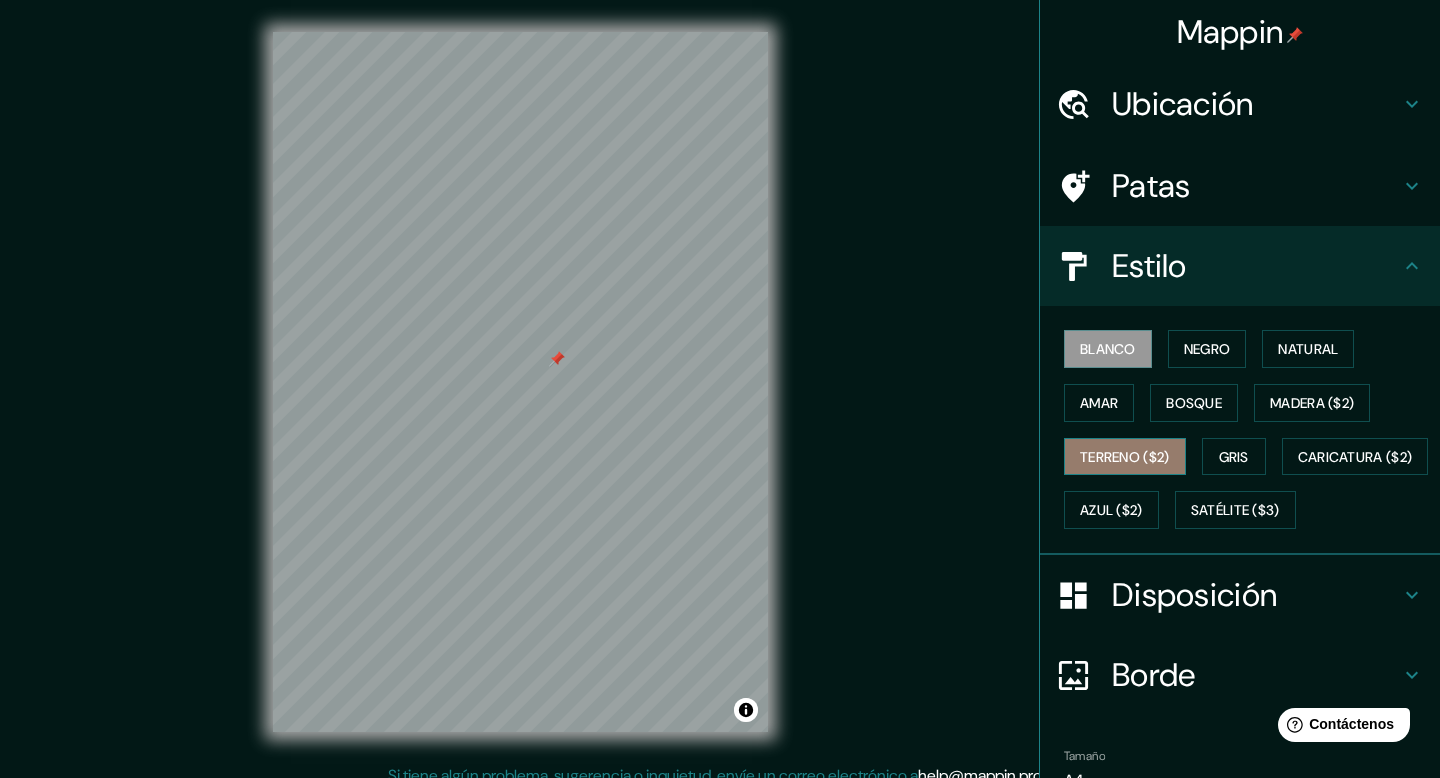 click on "Terreno ($2)" at bounding box center [1125, 457] 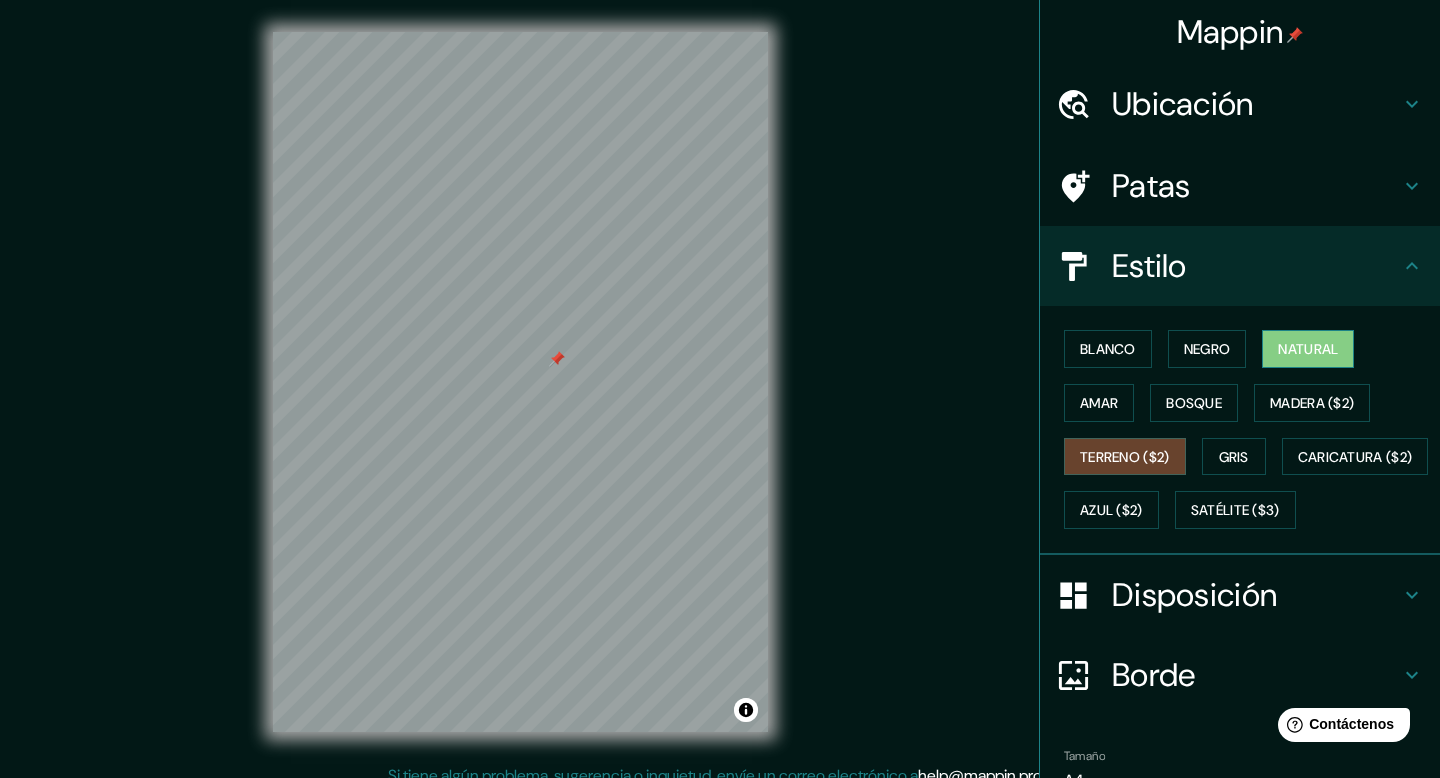 click on "Natural" at bounding box center [1308, 349] 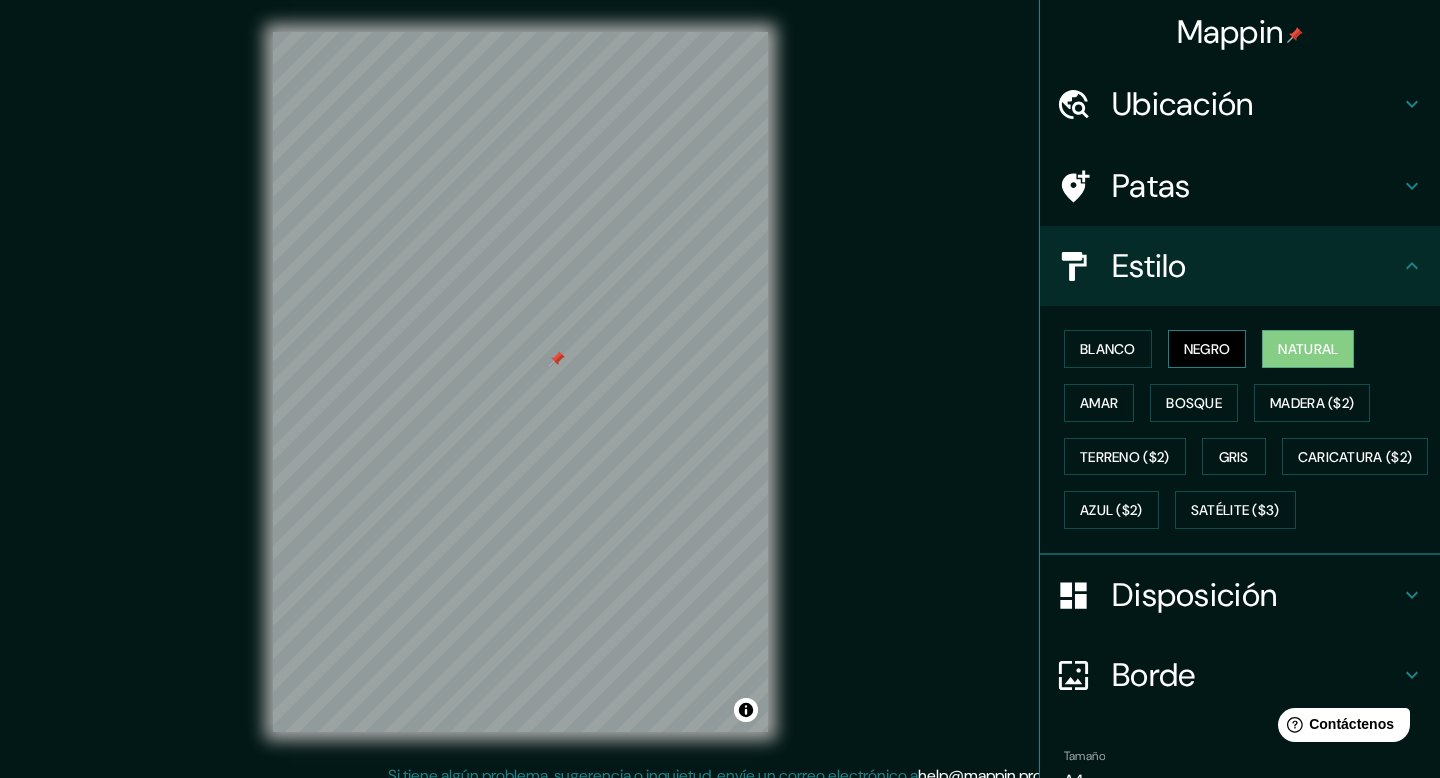 click on "Negro" at bounding box center (1207, 349) 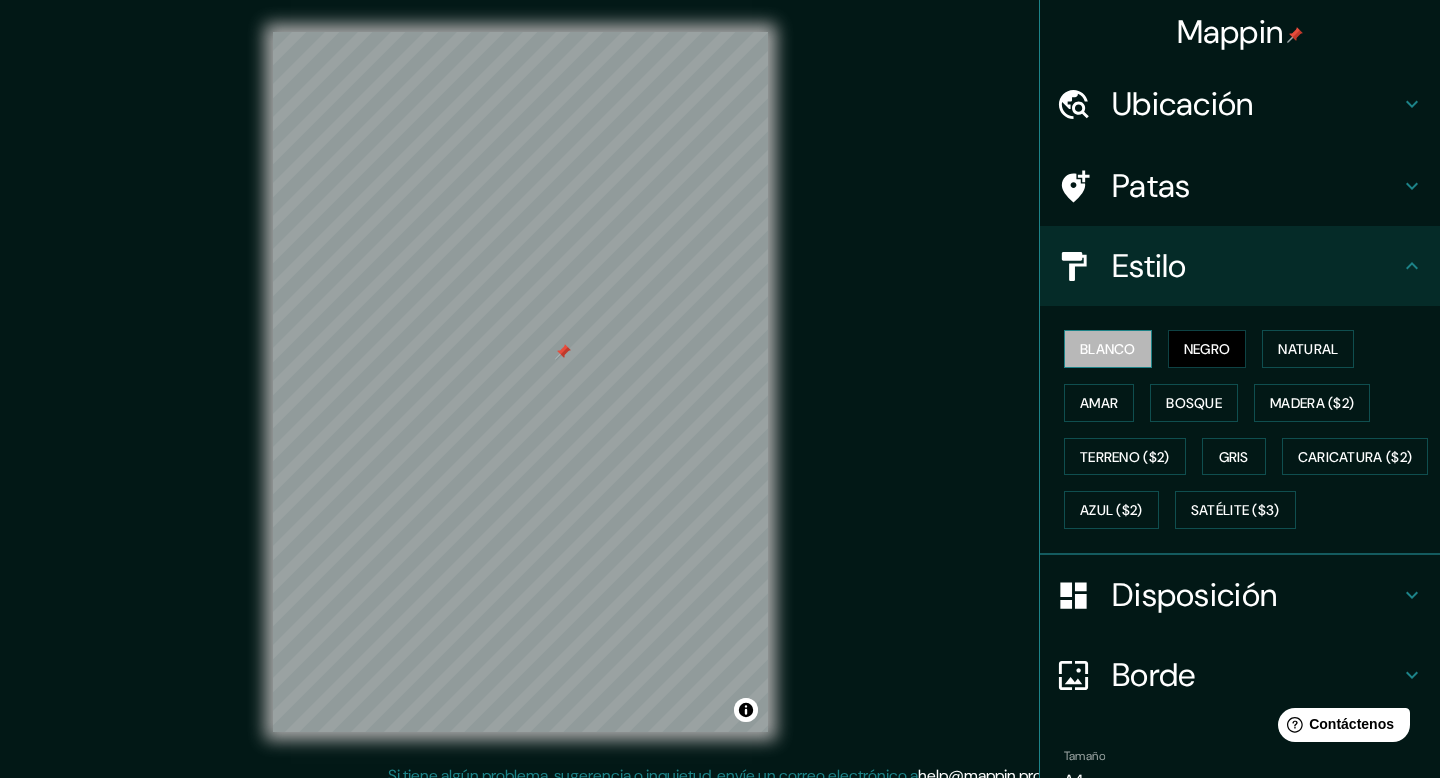 click on "Blanco" at bounding box center (1108, 349) 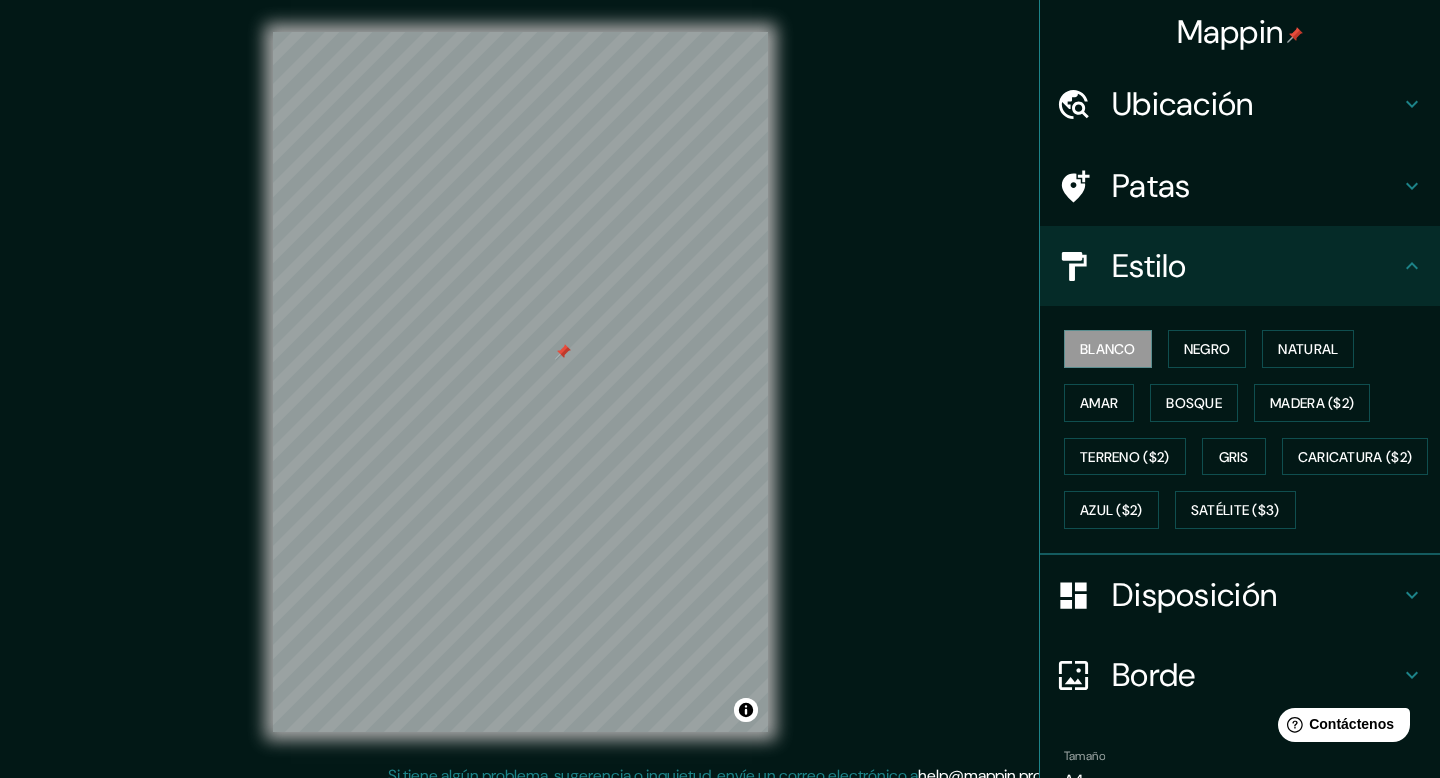 scroll, scrollTop: 158, scrollLeft: 0, axis: vertical 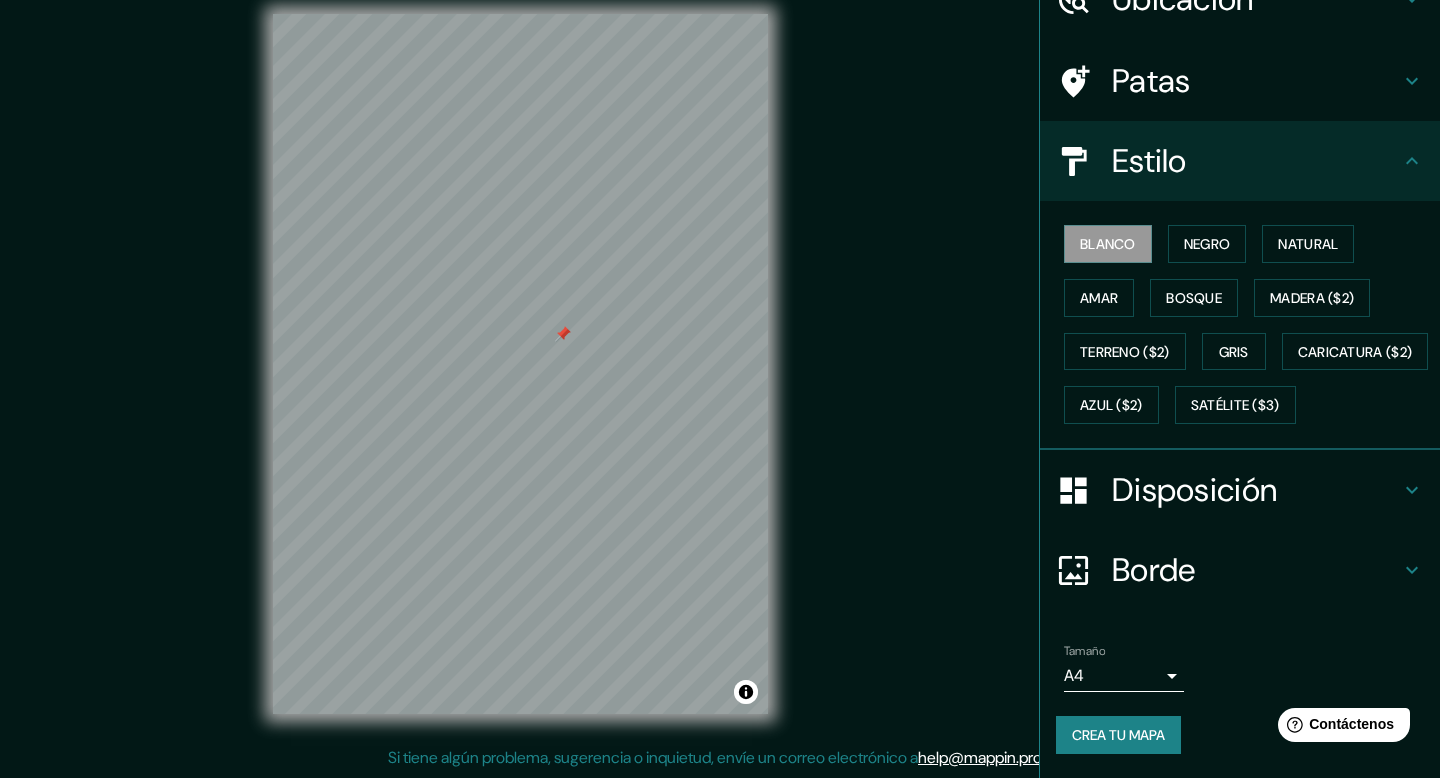 click on "Crea tu mapa" at bounding box center (1118, 735) 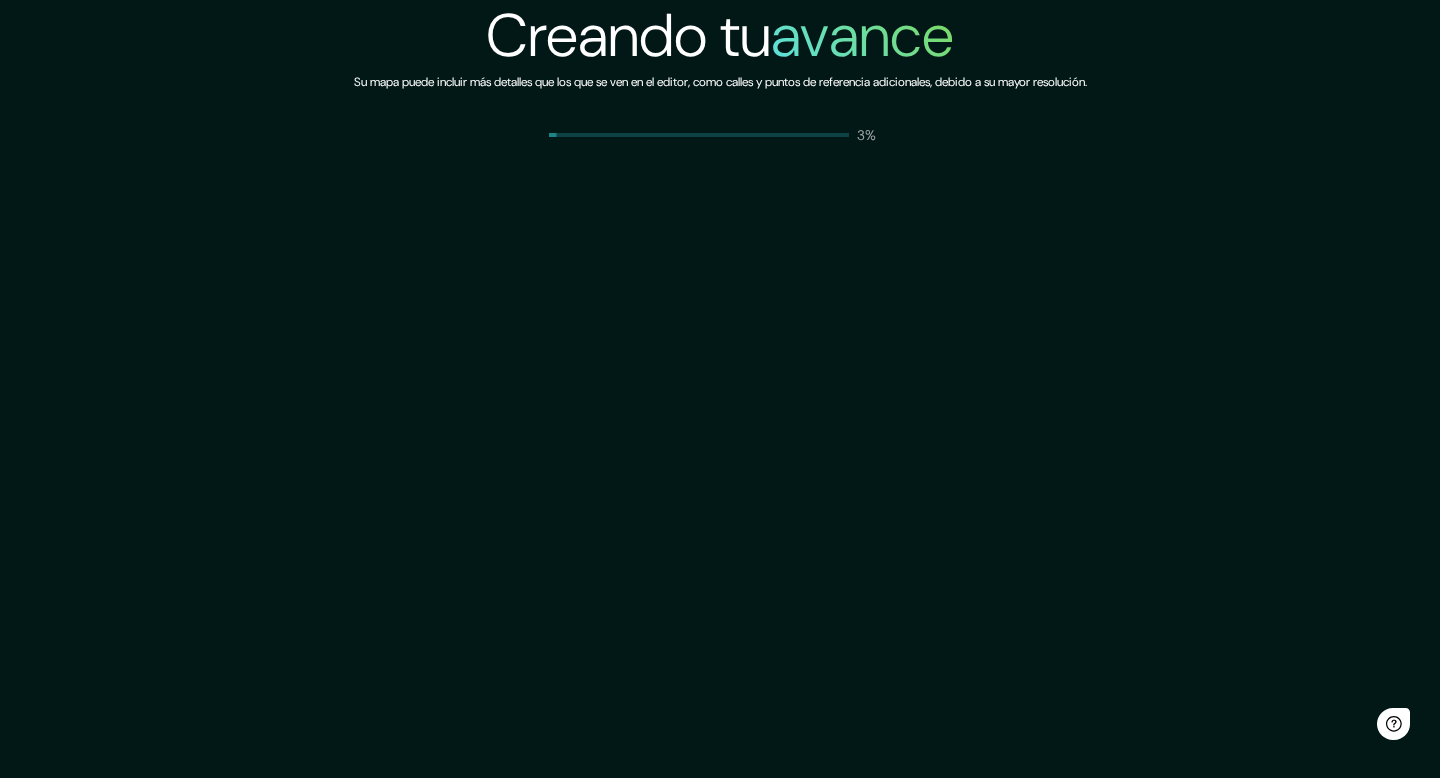 scroll, scrollTop: 0, scrollLeft: 0, axis: both 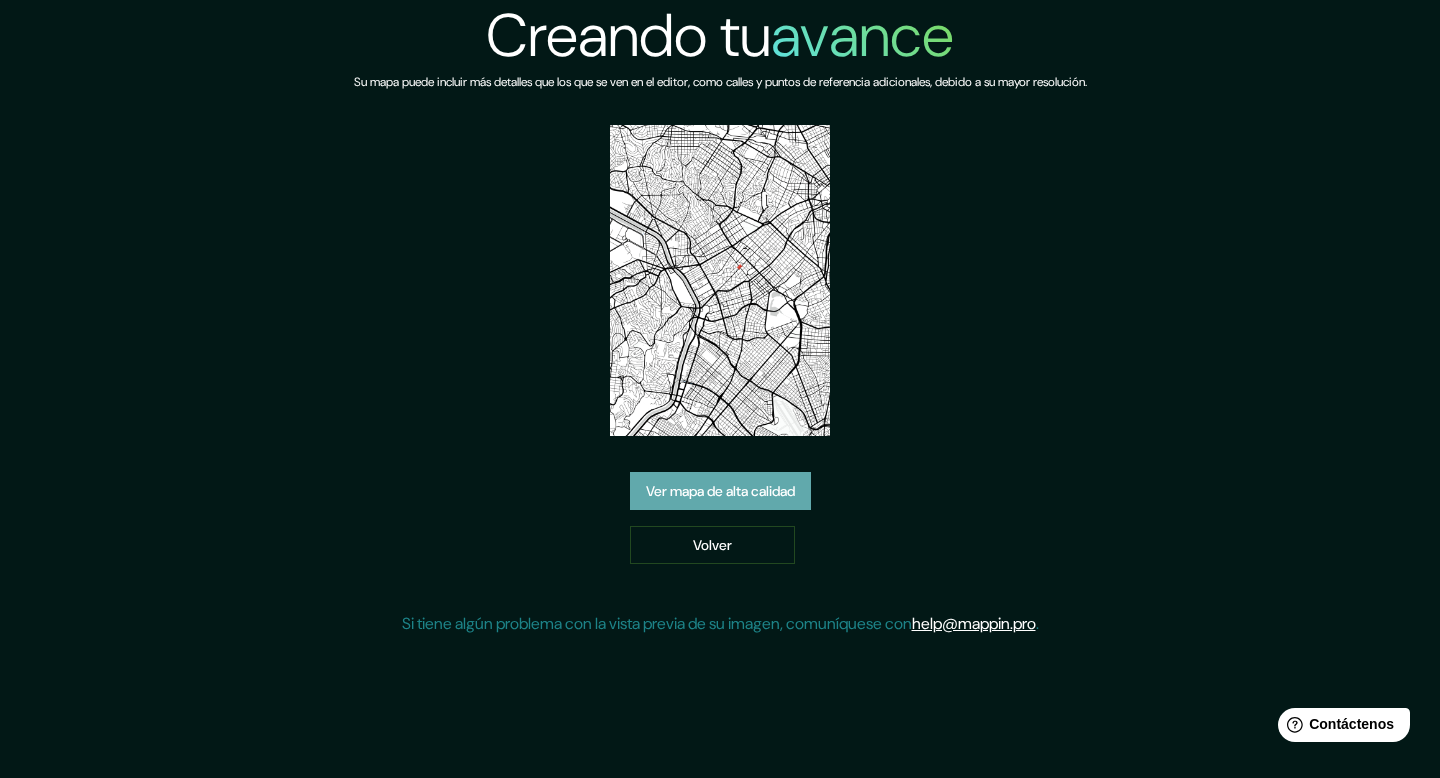 click on "Ver mapa de alta calidad" at bounding box center [720, 491] 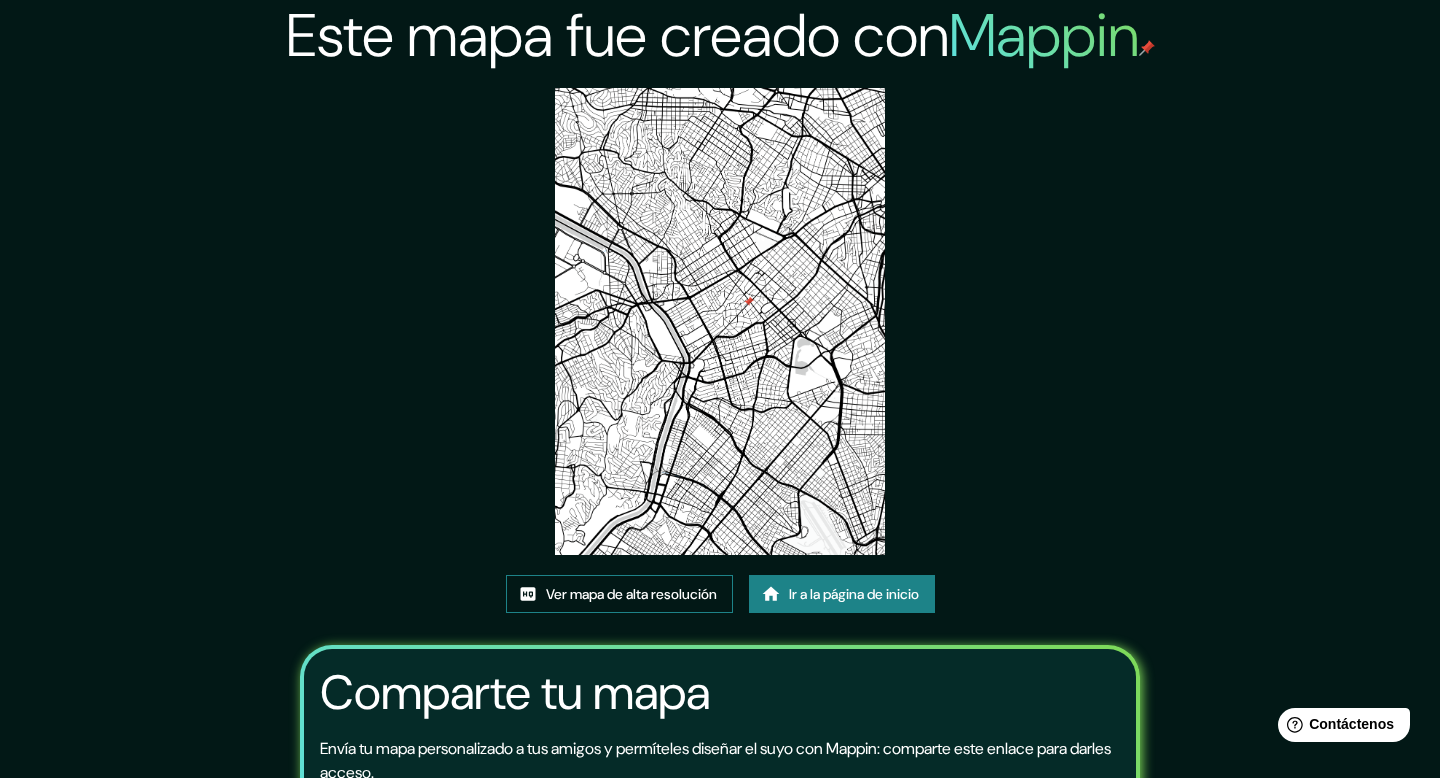 click on "Ver mapa de alta resolución" at bounding box center (631, 594) 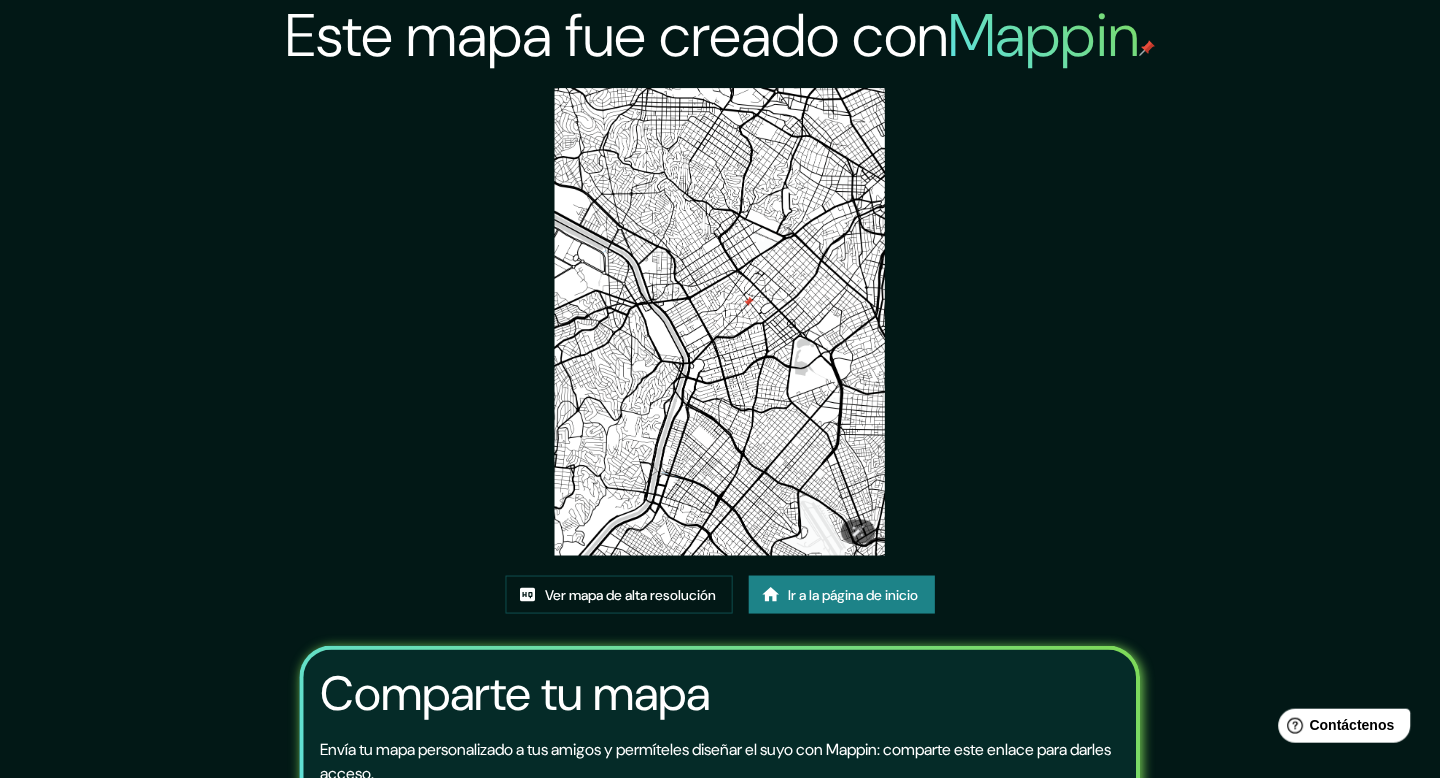 scroll, scrollTop: 0, scrollLeft: 0, axis: both 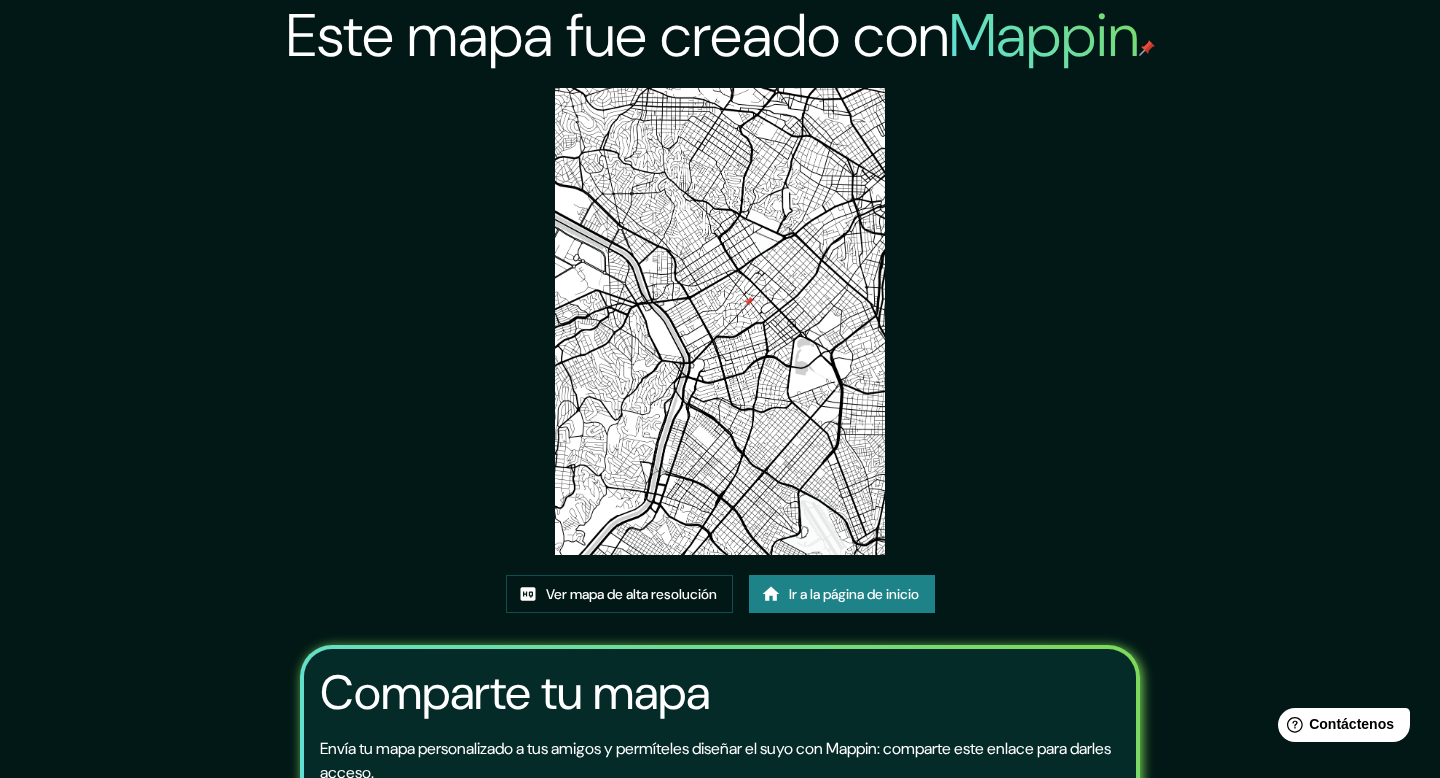 click on "Ir a la página de inicio" at bounding box center (854, 594) 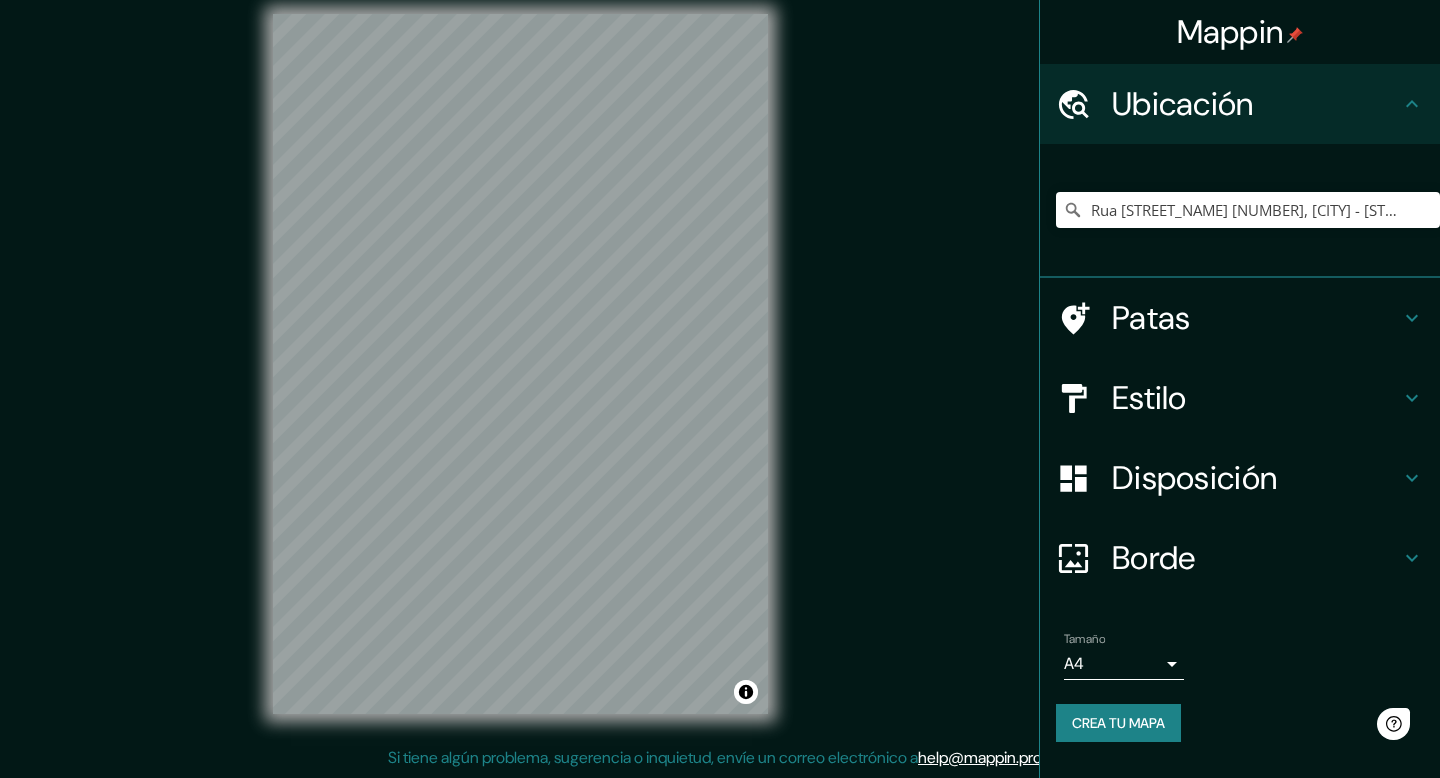 scroll, scrollTop: 0, scrollLeft: 0, axis: both 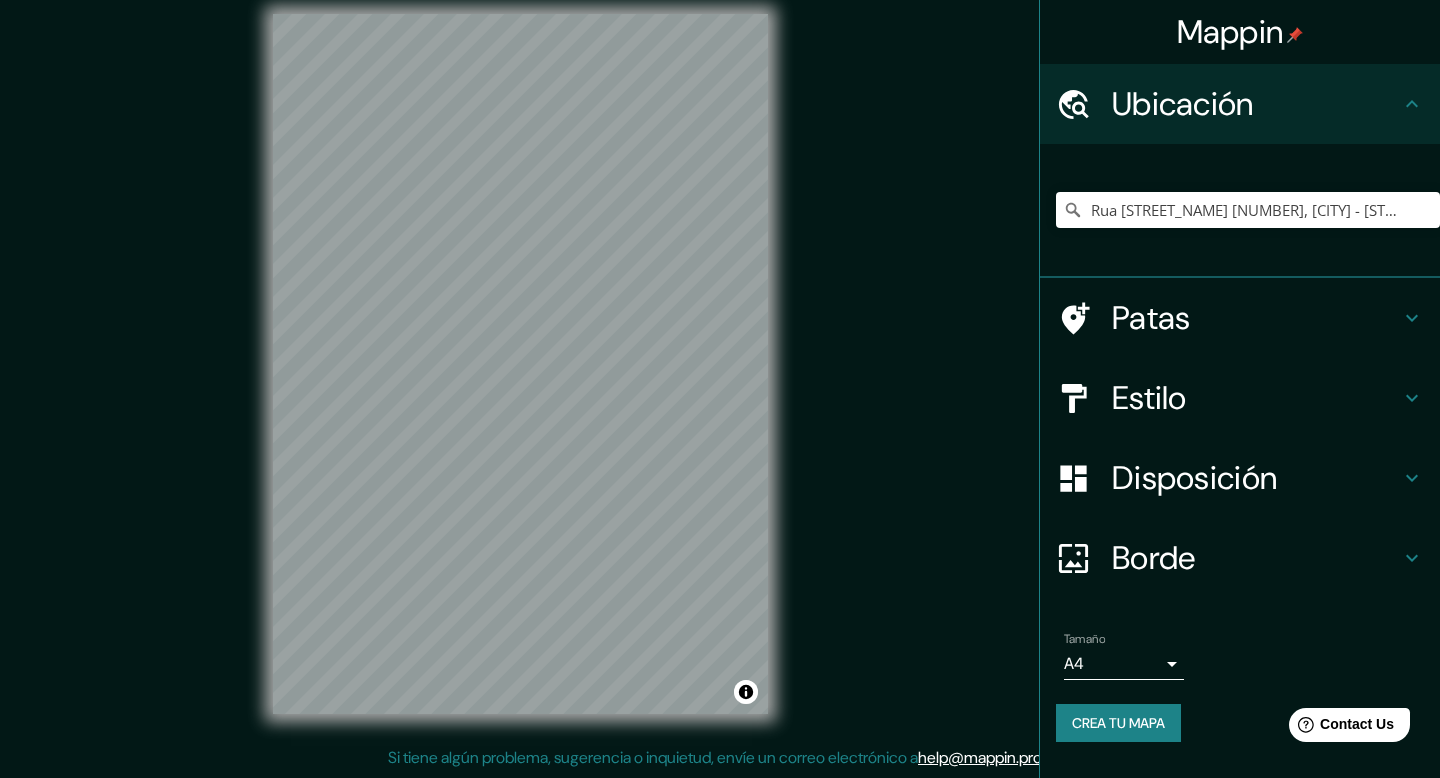 click on "Estilo" at bounding box center (1149, 398) 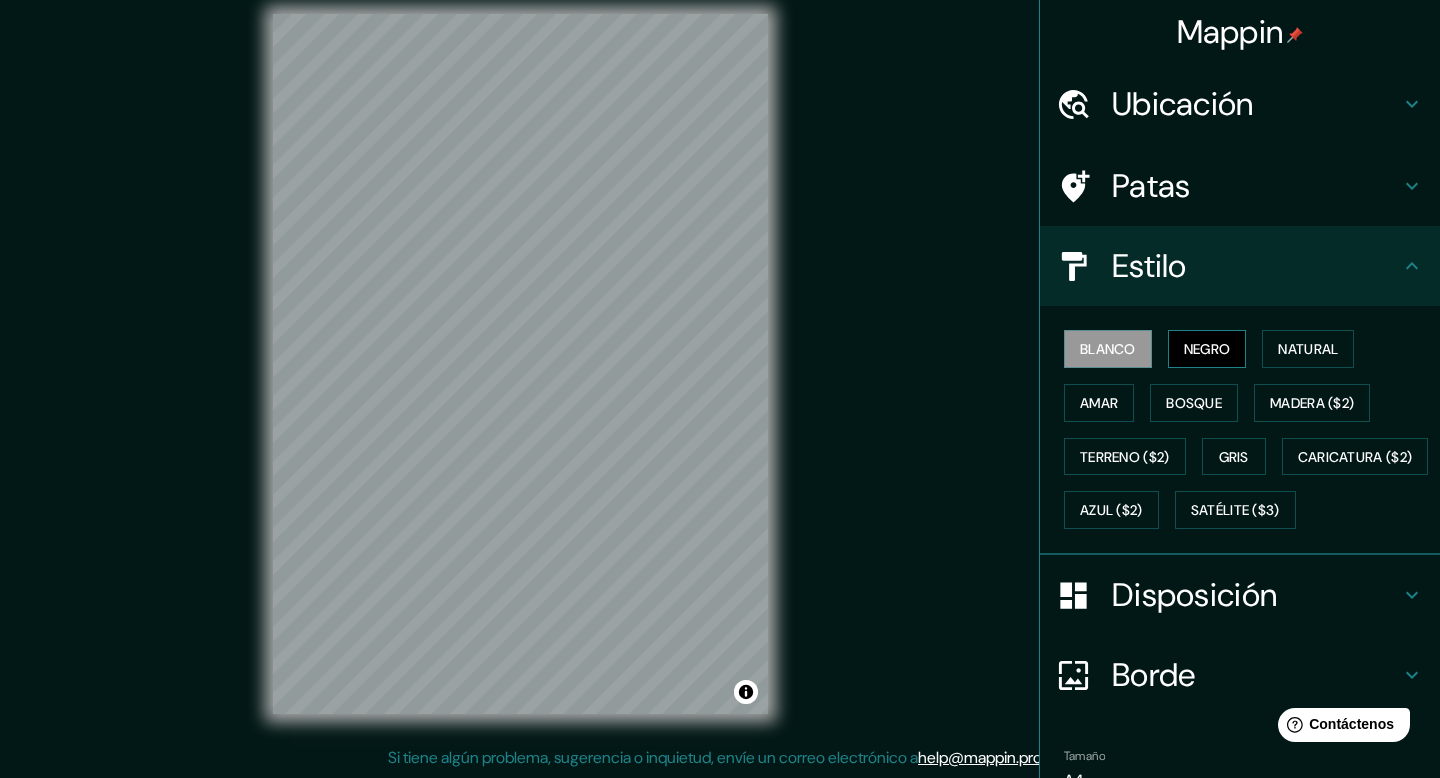 click on "Negro" at bounding box center [1207, 349] 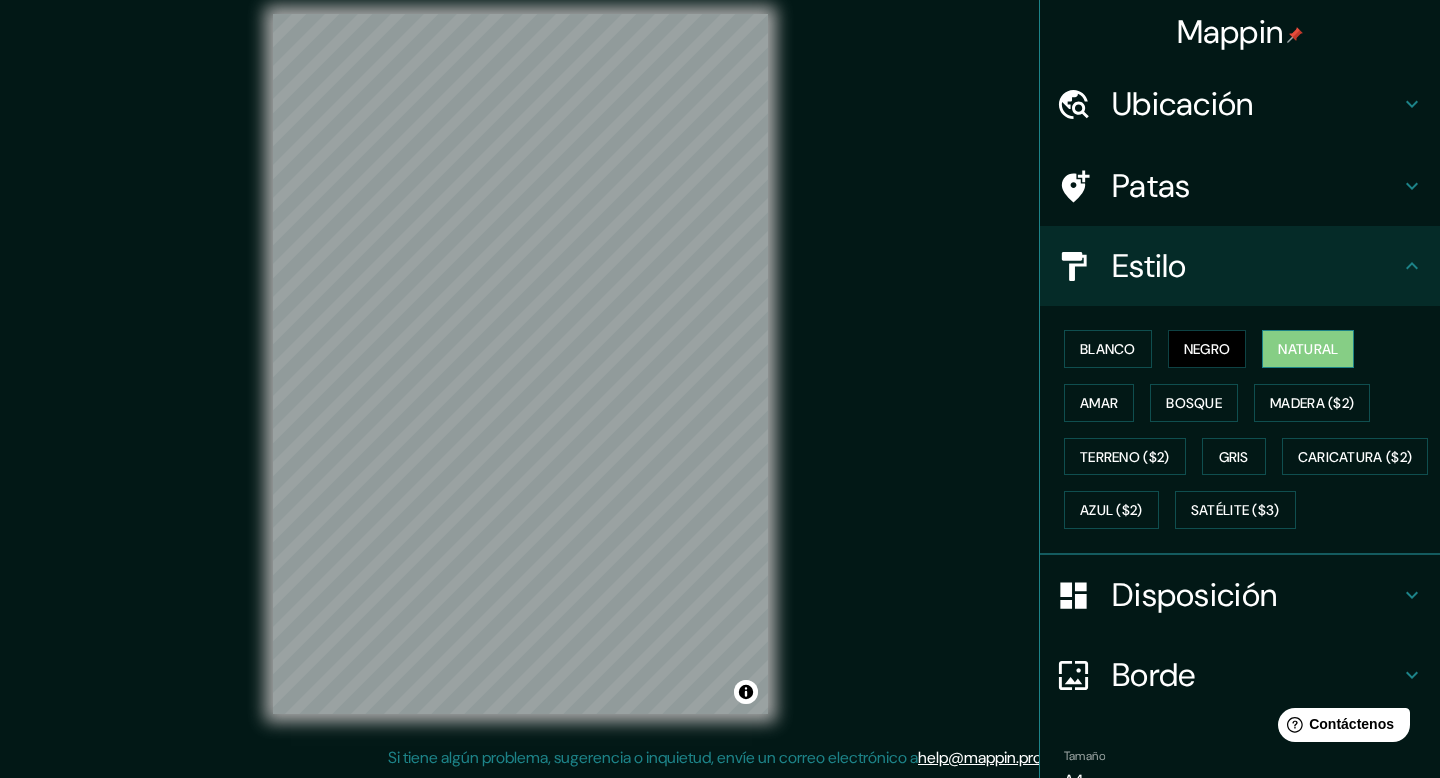click on "Natural" at bounding box center [1308, 349] 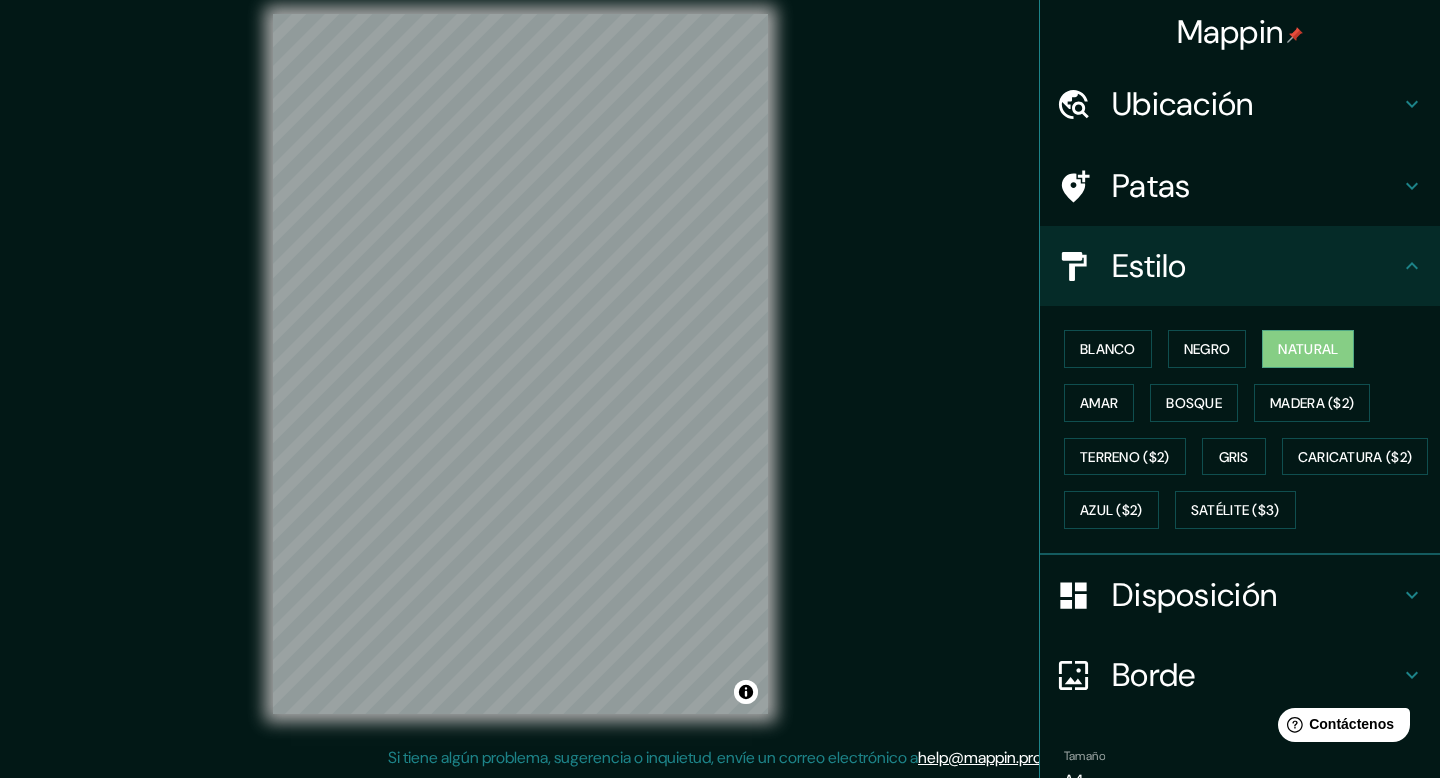 click on "Ubicación" at bounding box center [1183, 104] 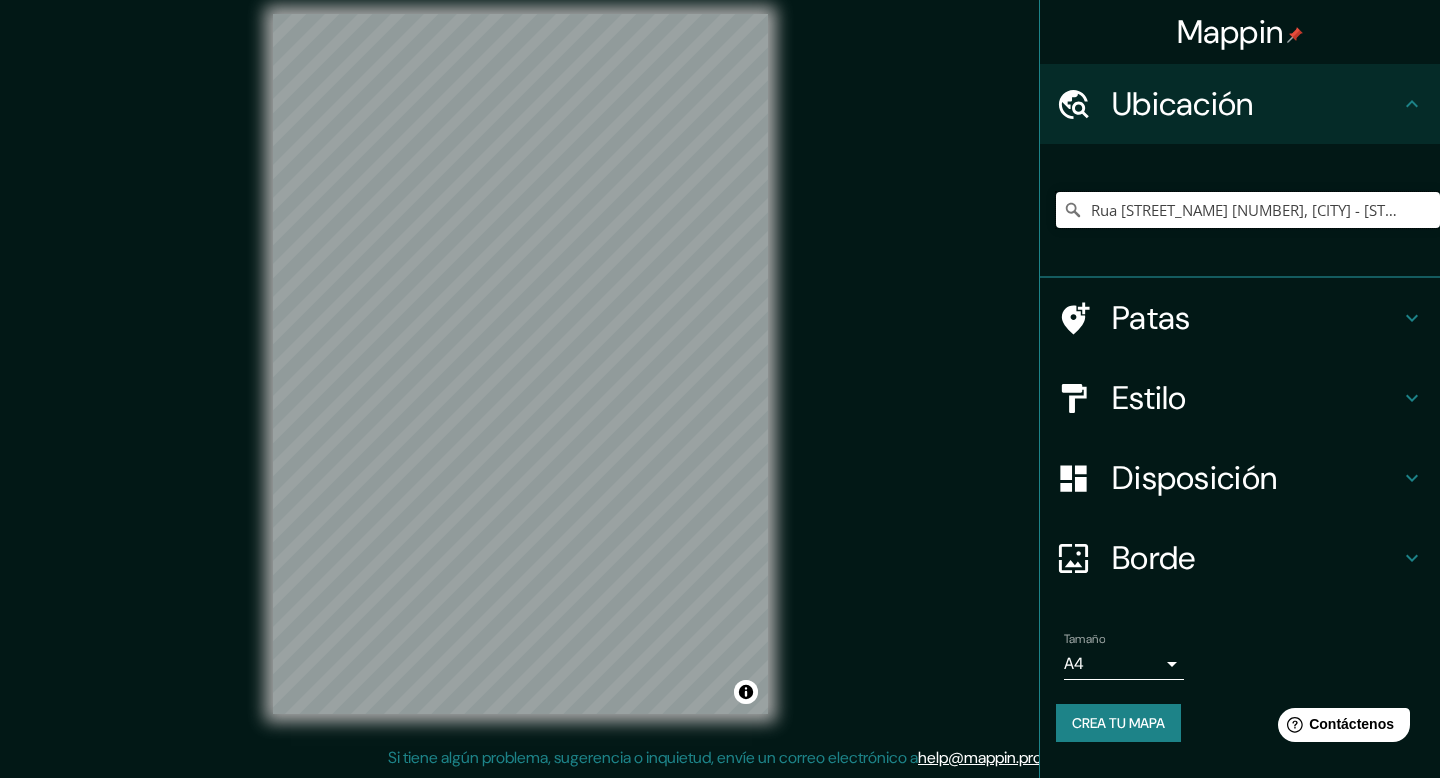 click on "Rua Alemanha 221, São Paulo - São Paulo, 01448-010, Brasil" at bounding box center [1248, 210] 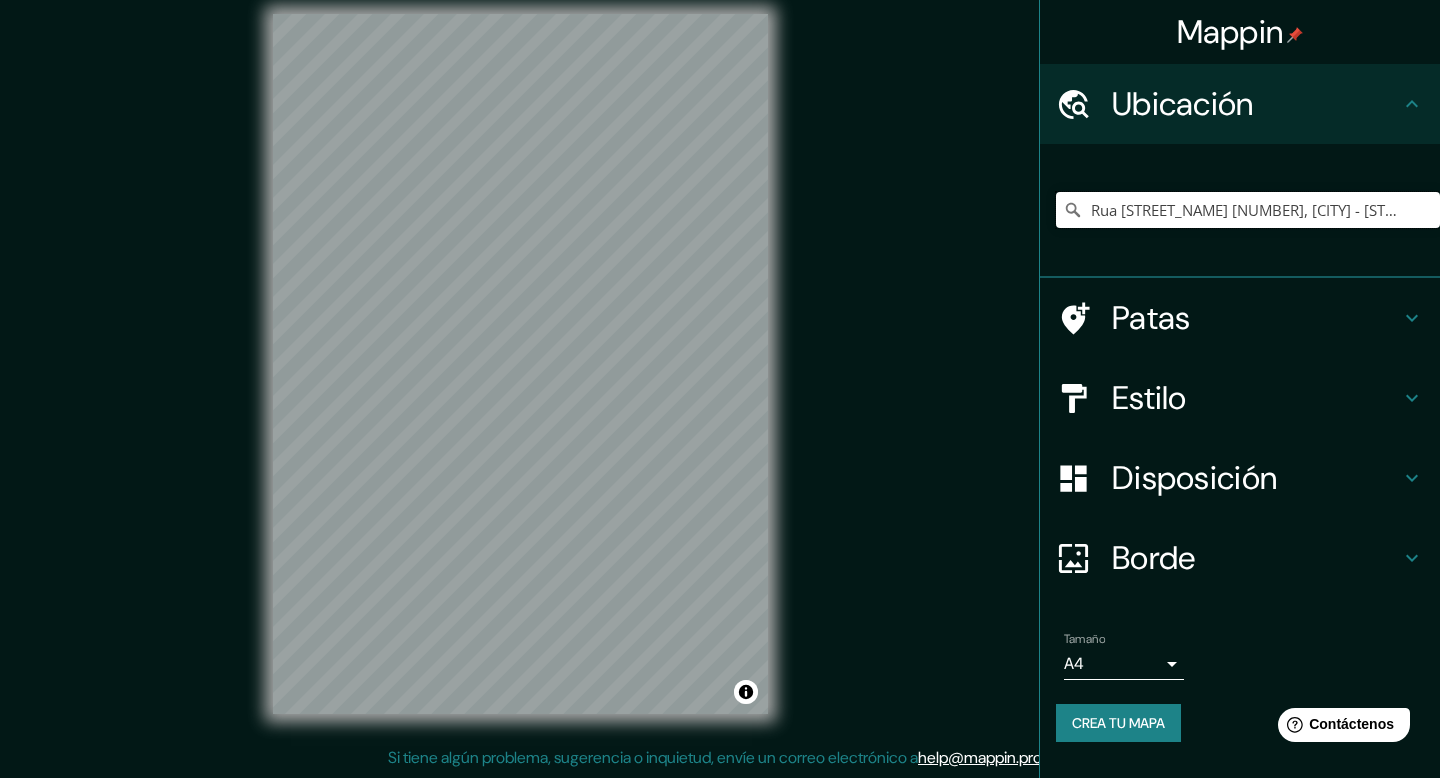 click on "Rua Alemanha 221, São Paulo - São Paulo, 01448-010, Brasil" at bounding box center [1248, 210] 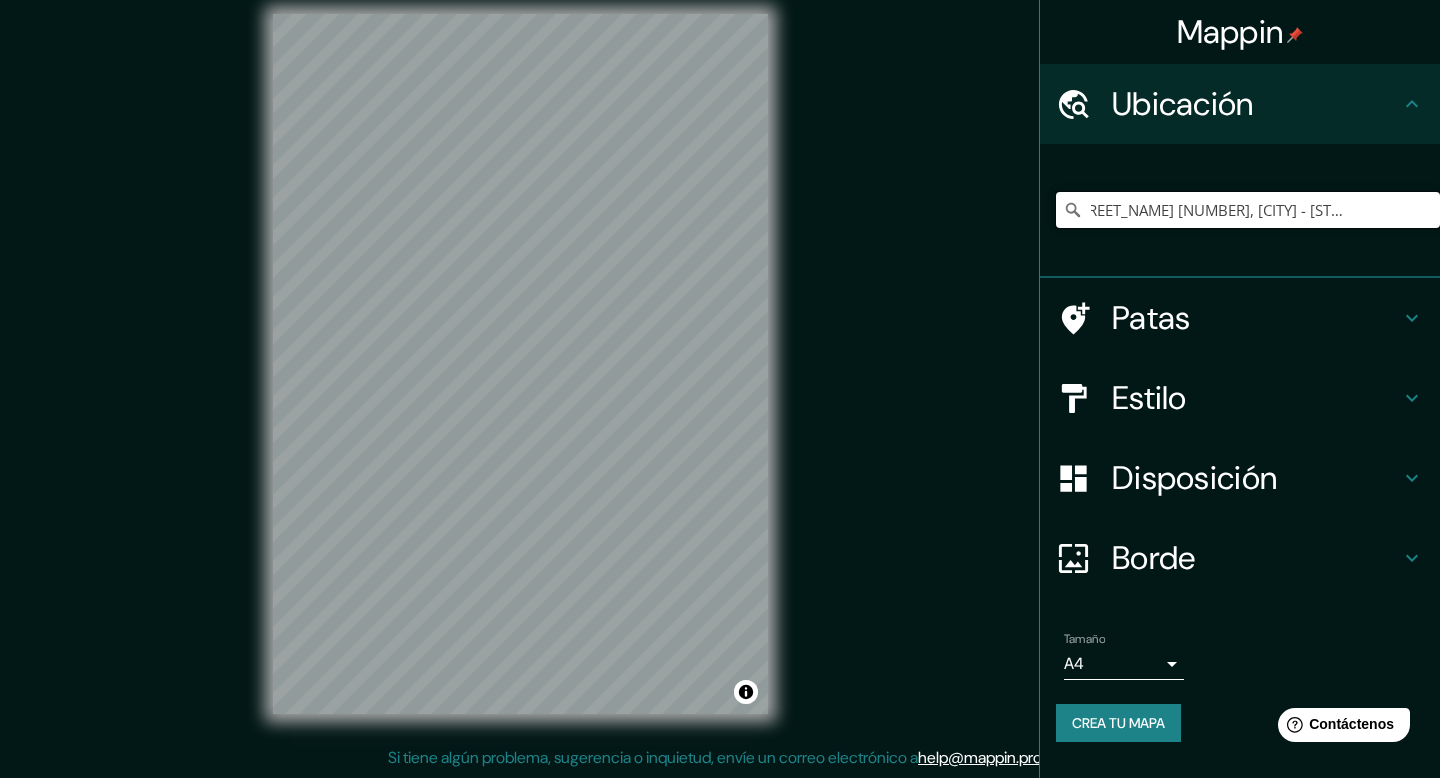scroll, scrollTop: 0, scrollLeft: 3, axis: horizontal 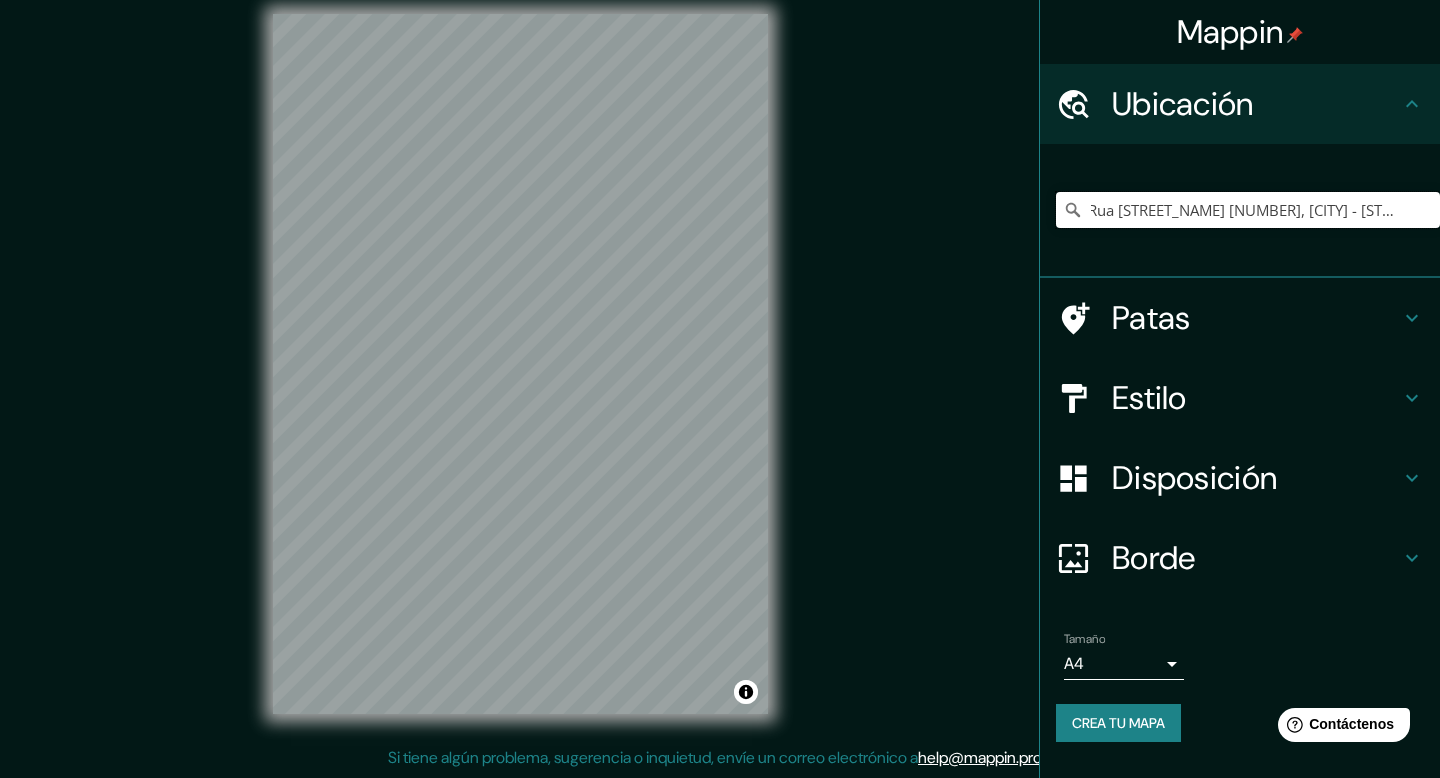 drag, startPoint x: 1423, startPoint y: 205, endPoint x: 1091, endPoint y: 208, distance: 332.01355 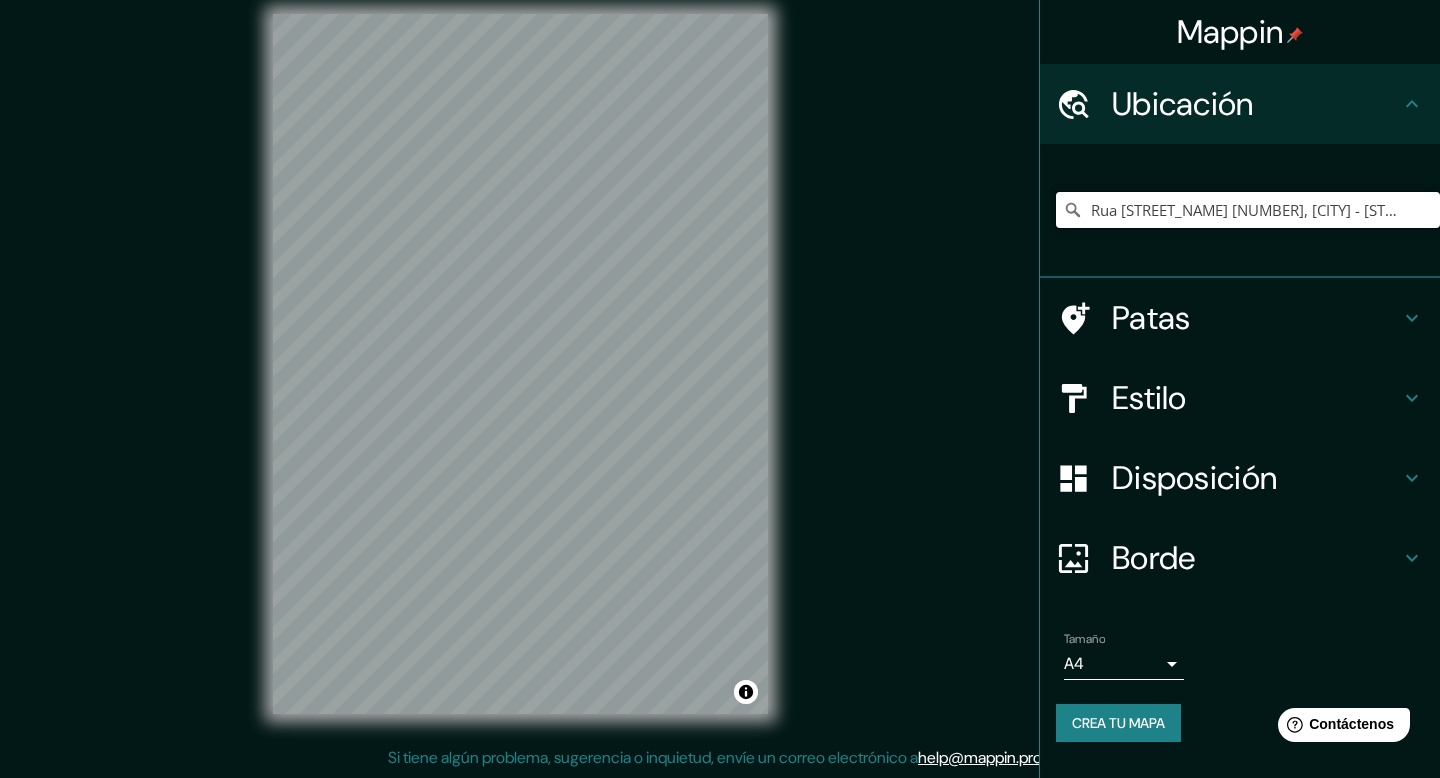 type on "-010, Brasil" 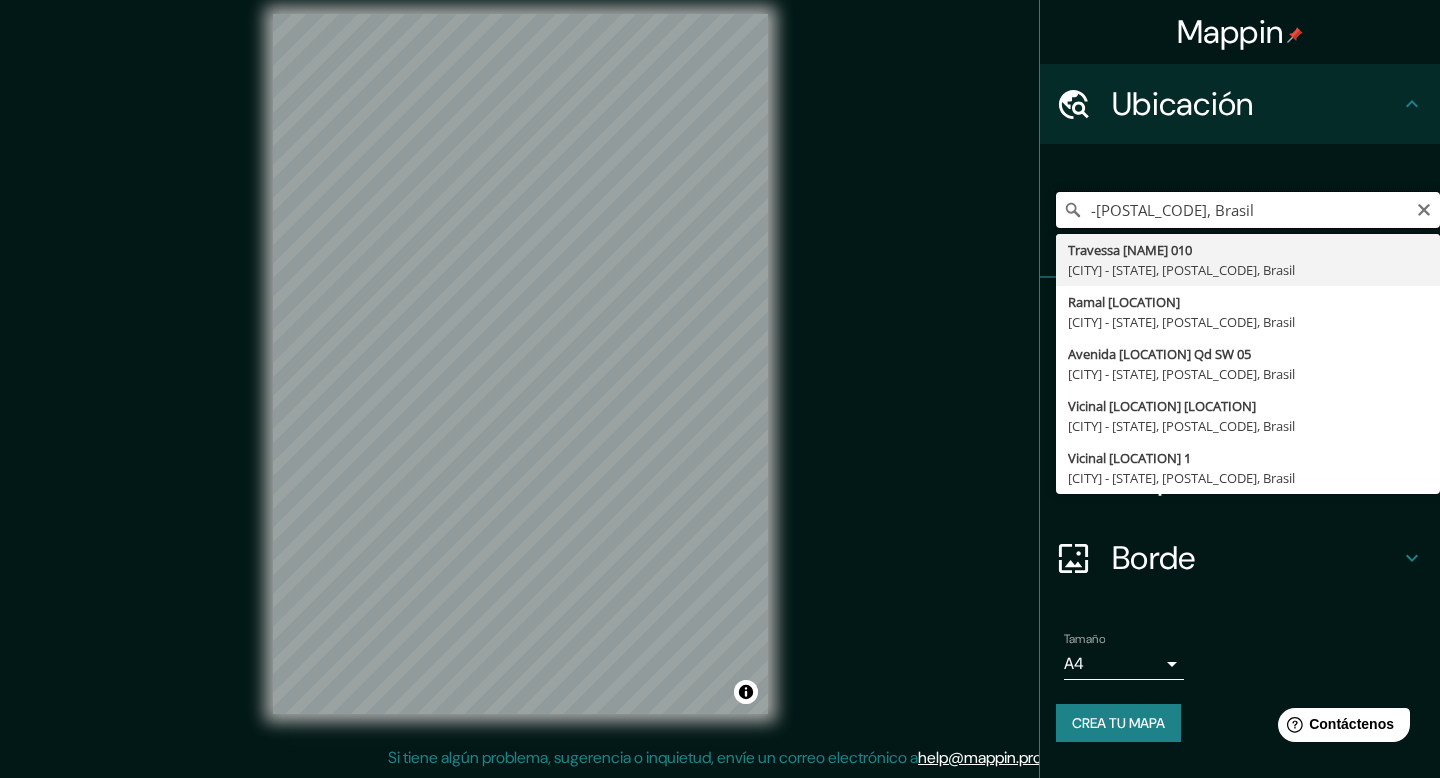 click on "-010, Brasil" at bounding box center (1248, 210) 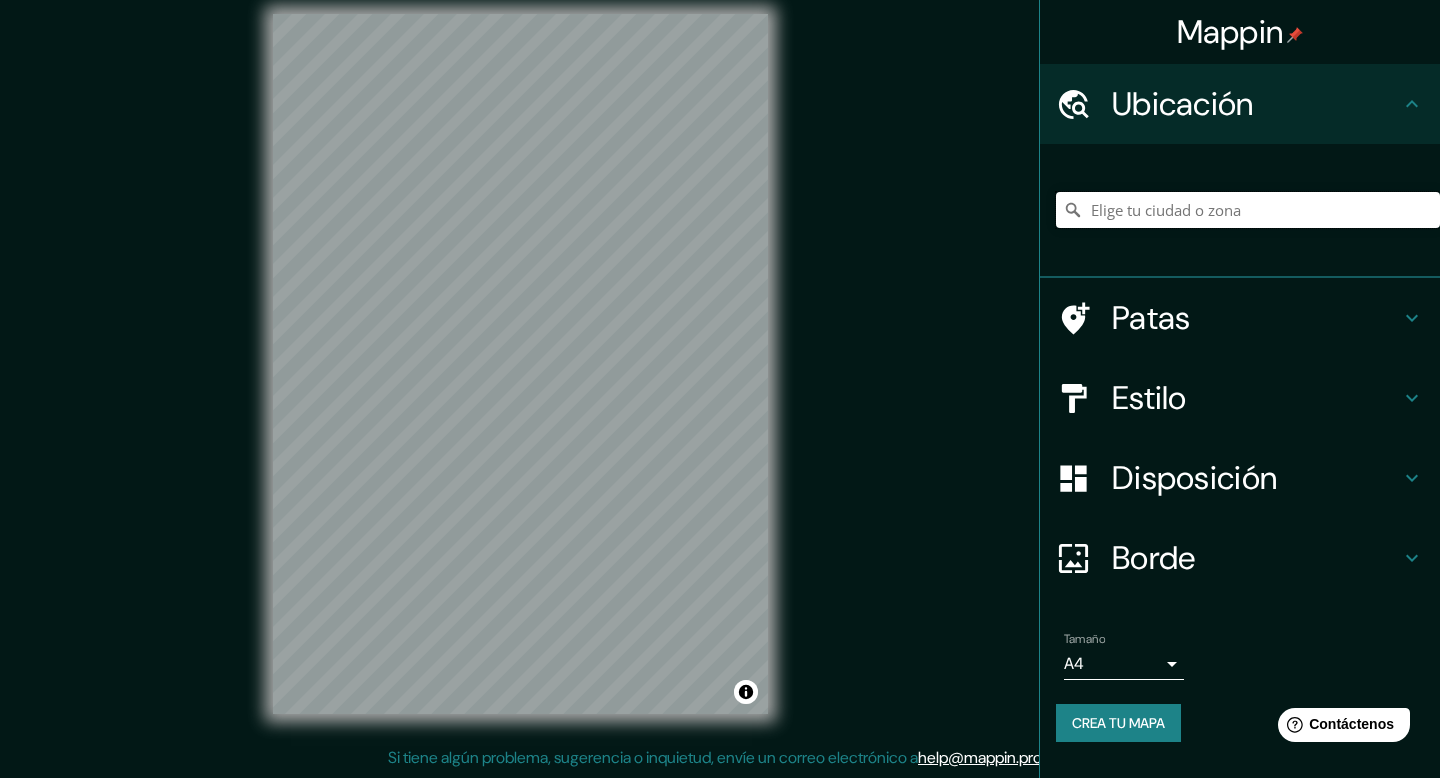 paste on "R. Alemanha, 221 - Jardim Europa, São Paulo - SP, 01448-010, Brasil" 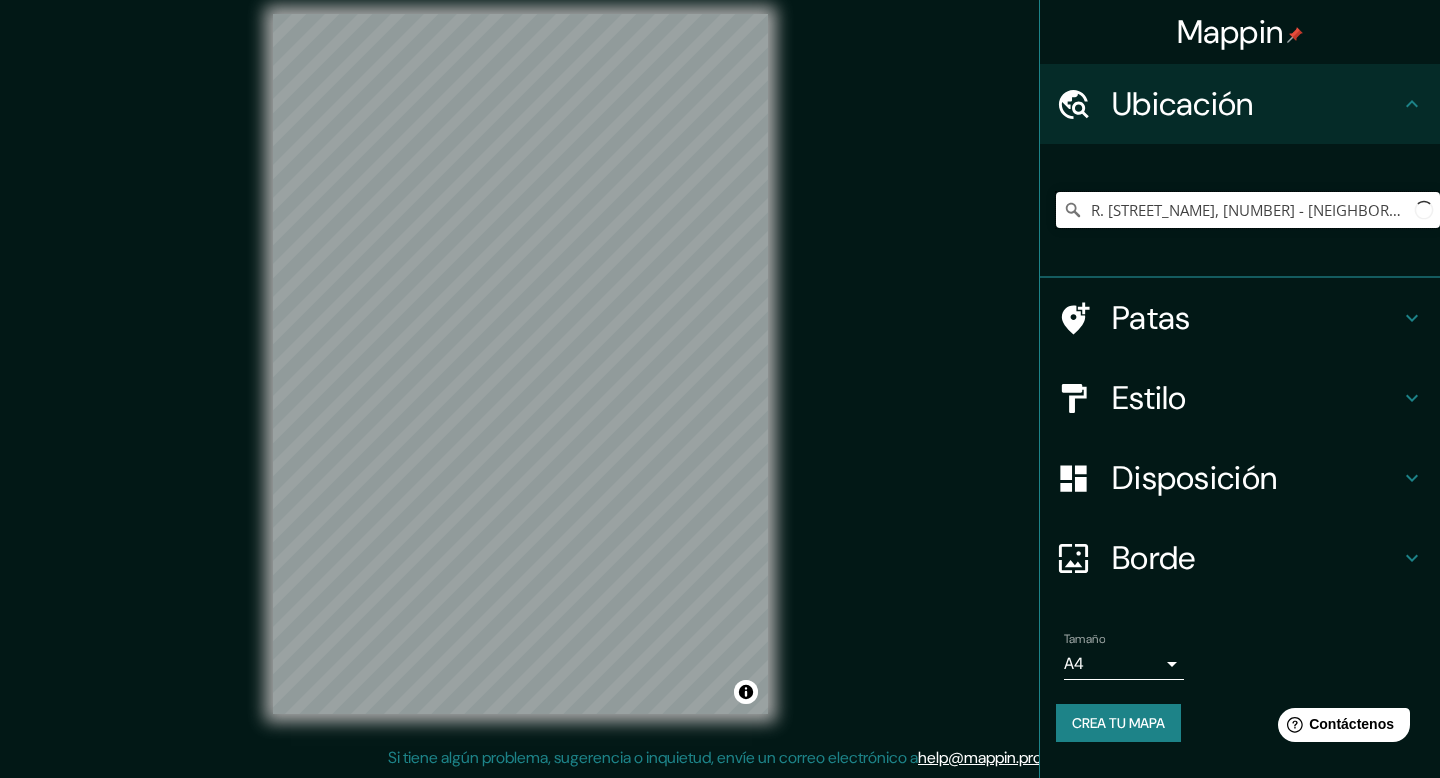 scroll, scrollTop: 0, scrollLeft: 153, axis: horizontal 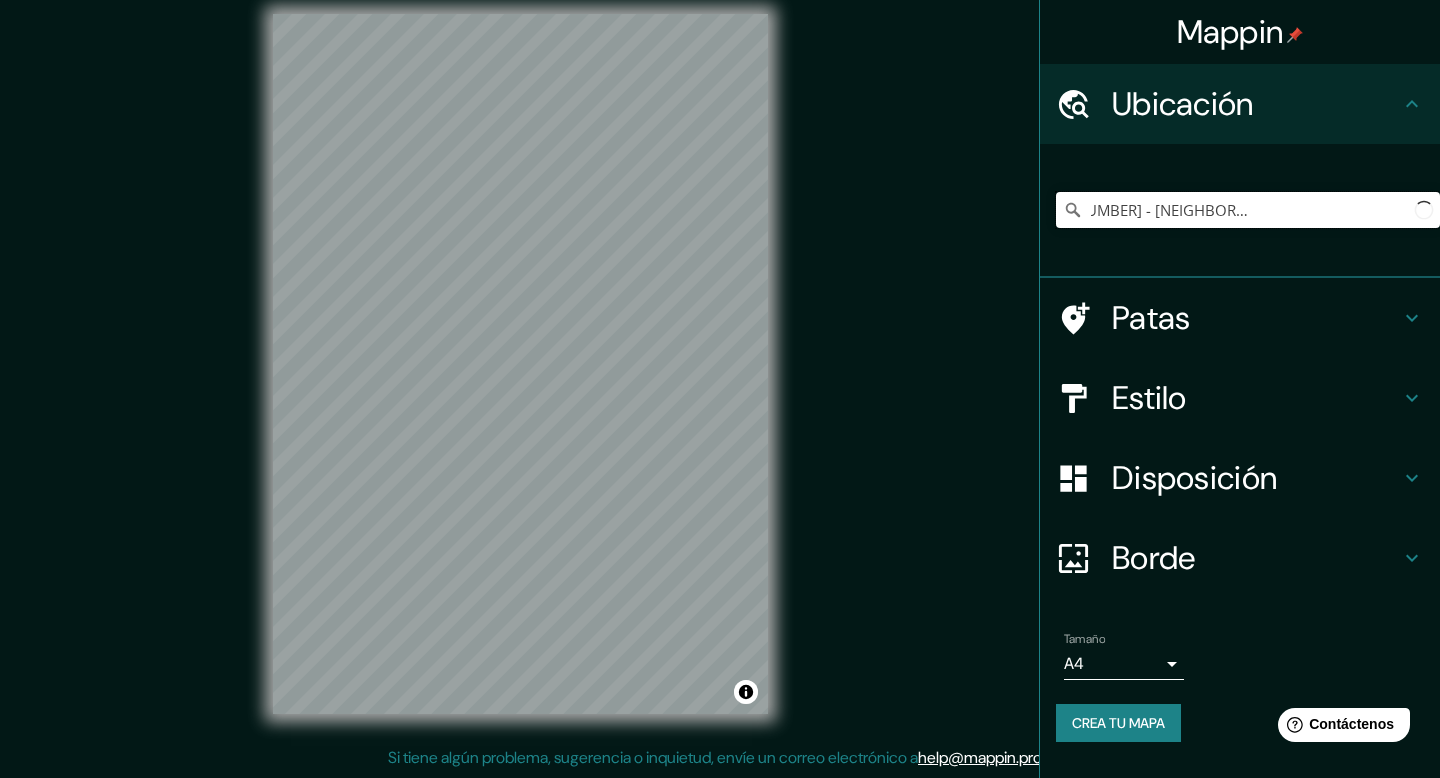 type on "Rua Alemanha 221, São Paulo - São Paulo, 01448-010, Brasil" 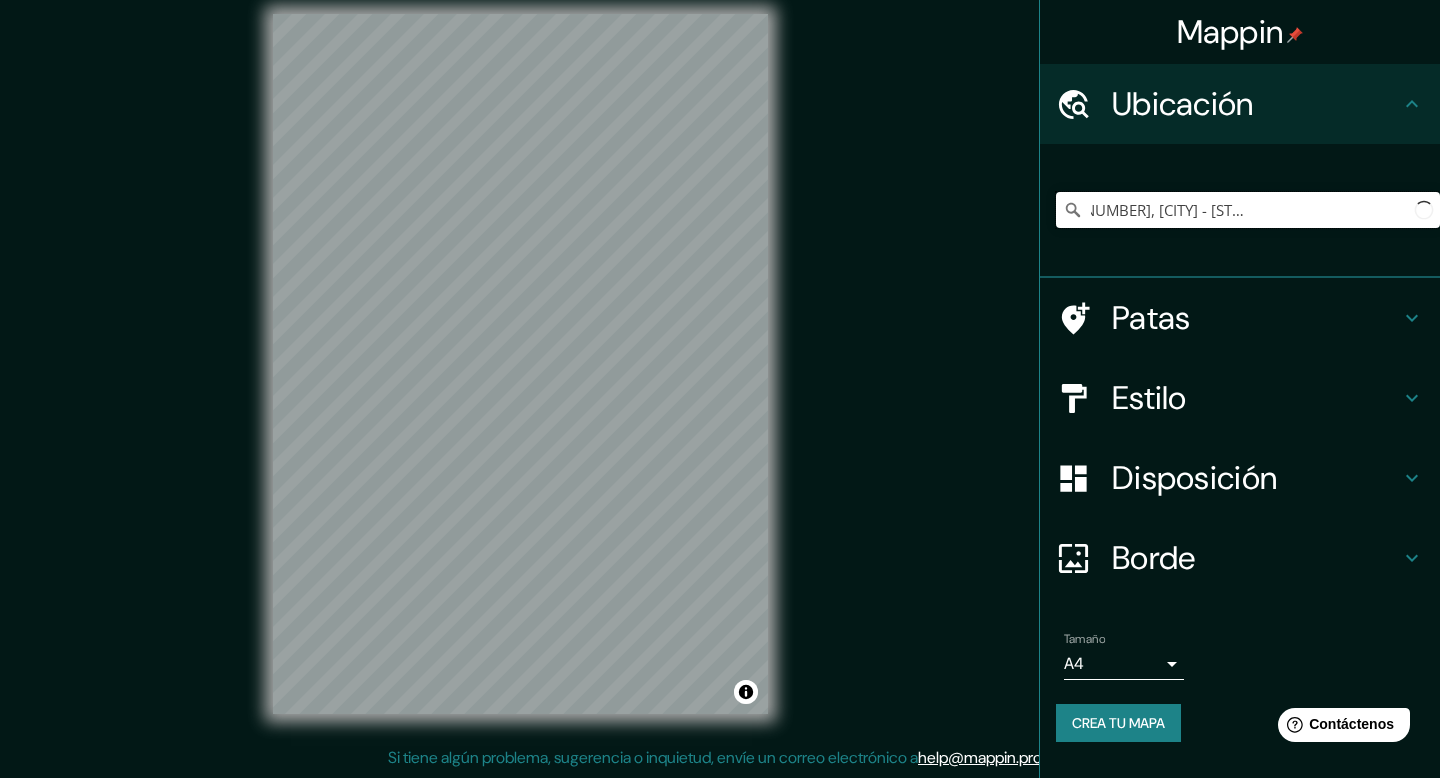 scroll, scrollTop: 0, scrollLeft: 0, axis: both 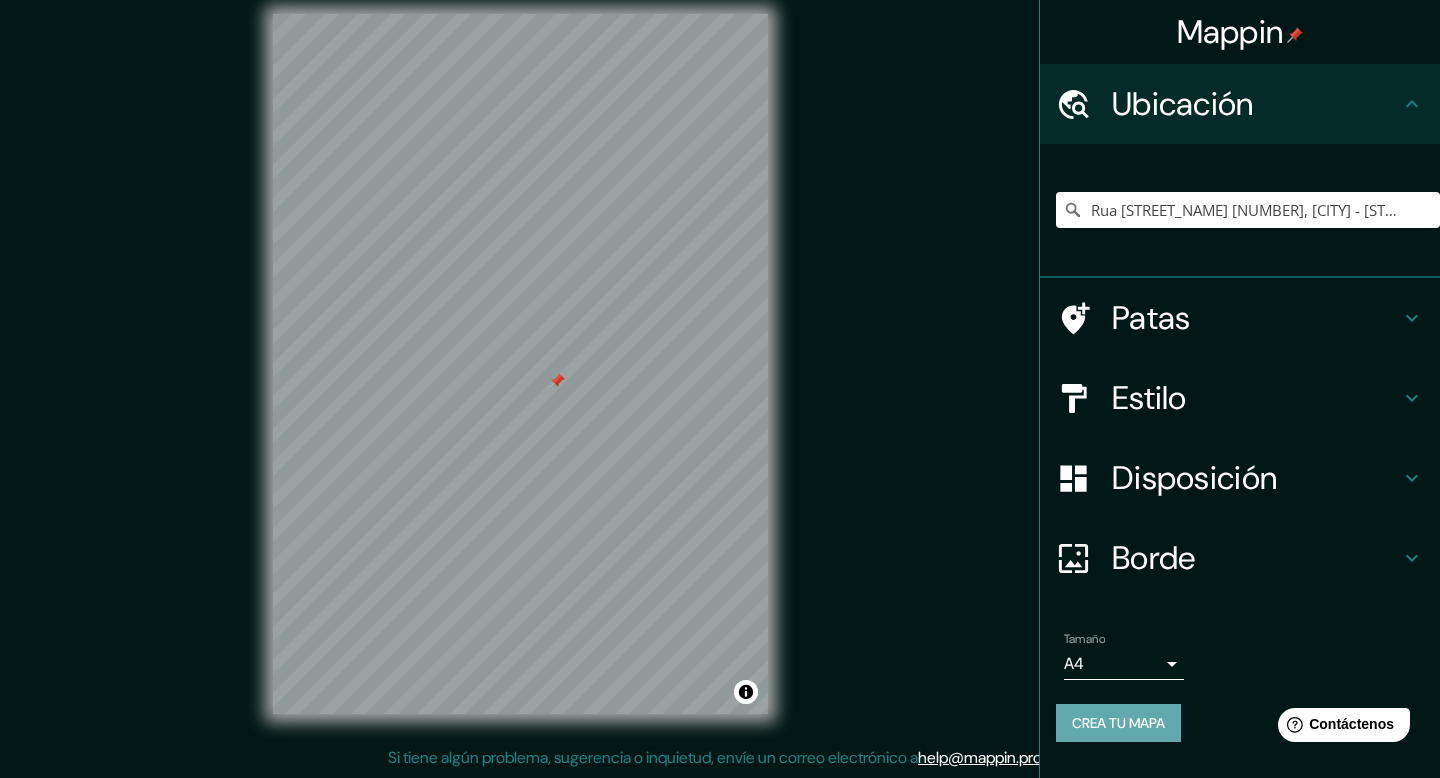 click on "Crea tu mapa" at bounding box center (1118, 723) 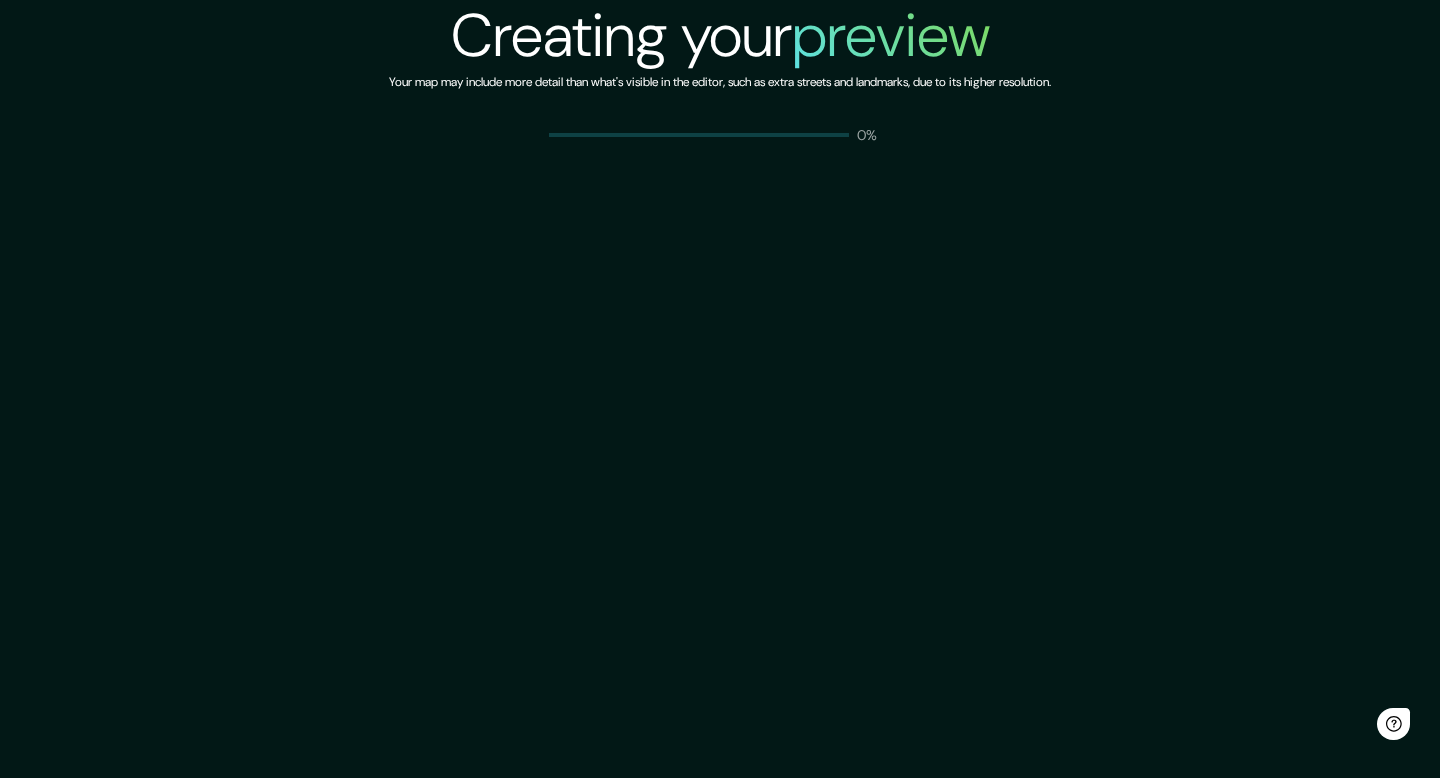 scroll, scrollTop: 0, scrollLeft: 0, axis: both 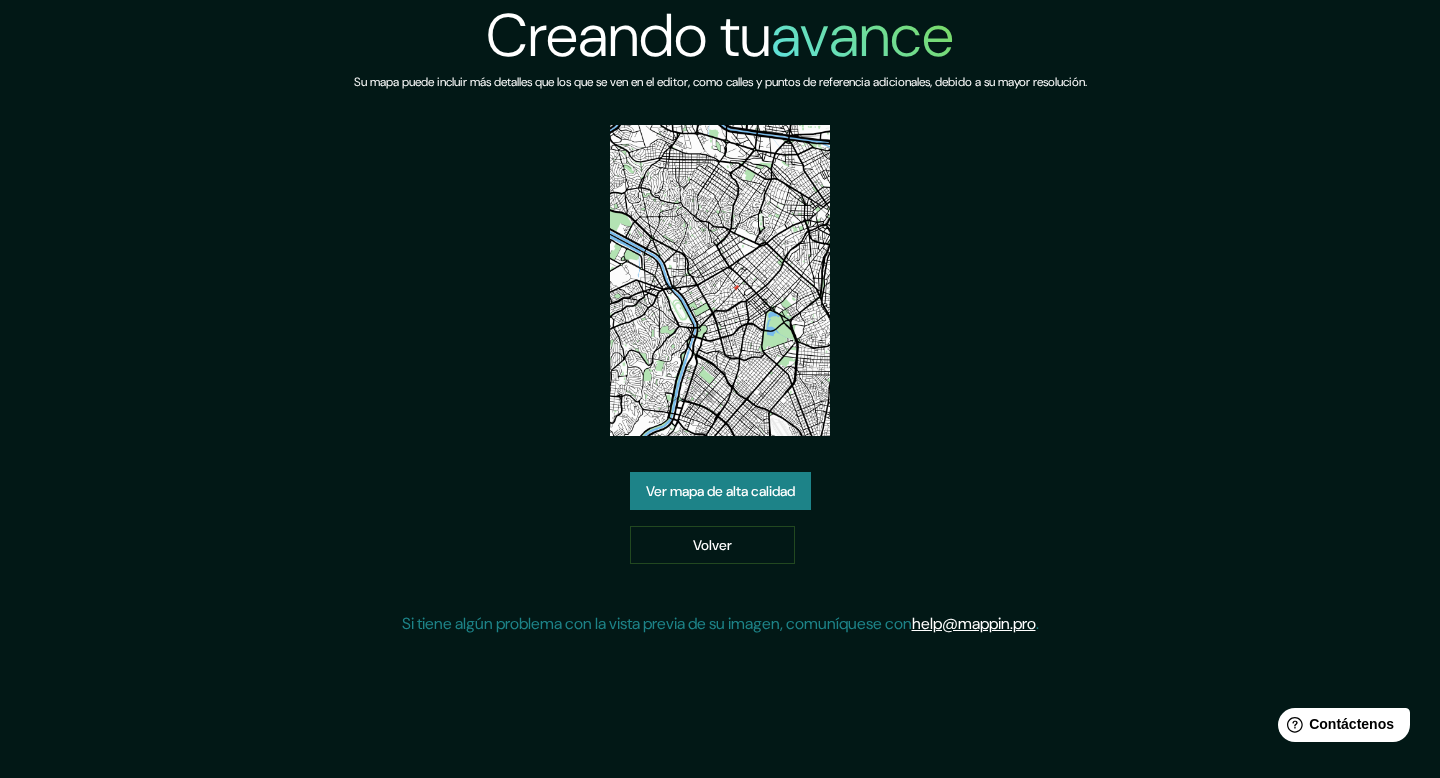 click on "Ver mapa de alta calidad" at bounding box center [720, 491] 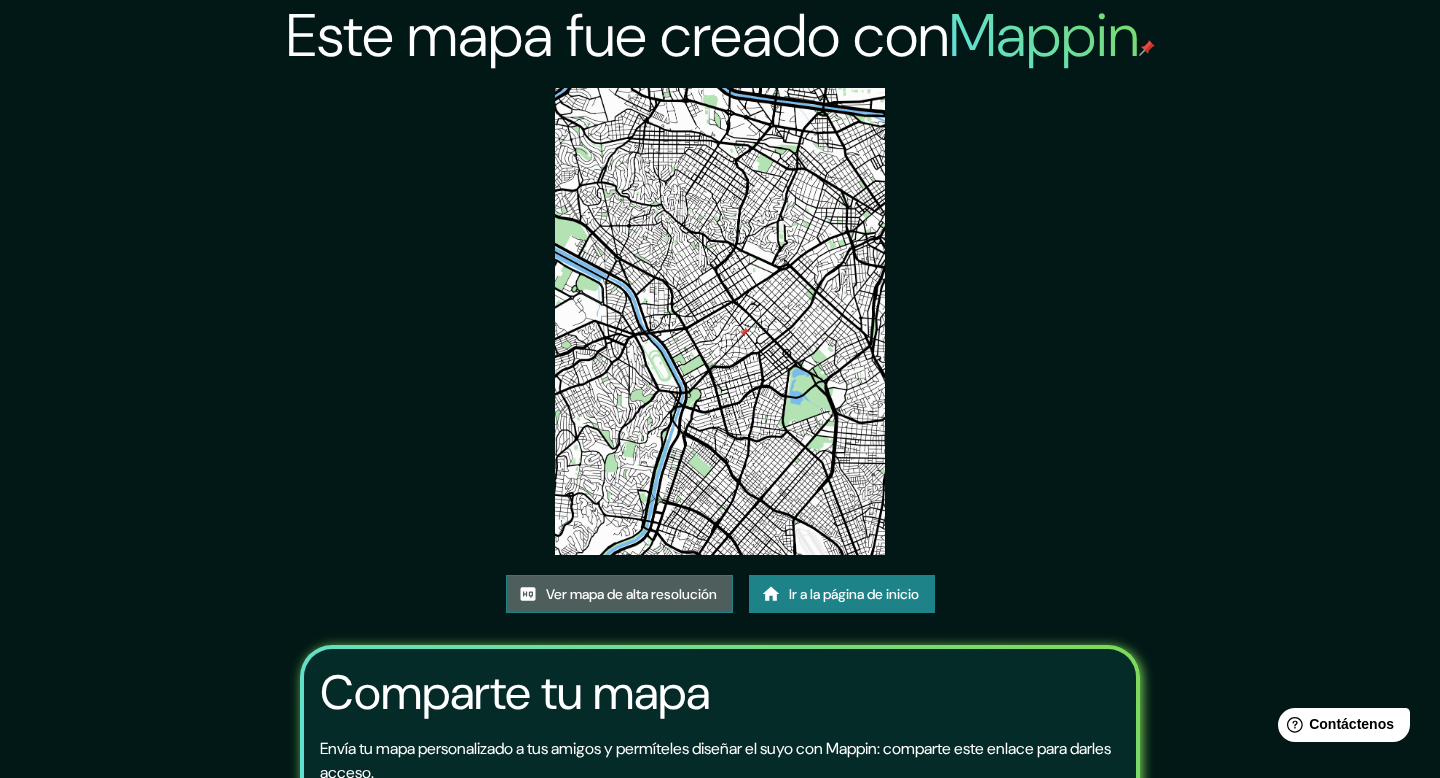 click on "Ver mapa de alta resolución" at bounding box center [631, 594] 